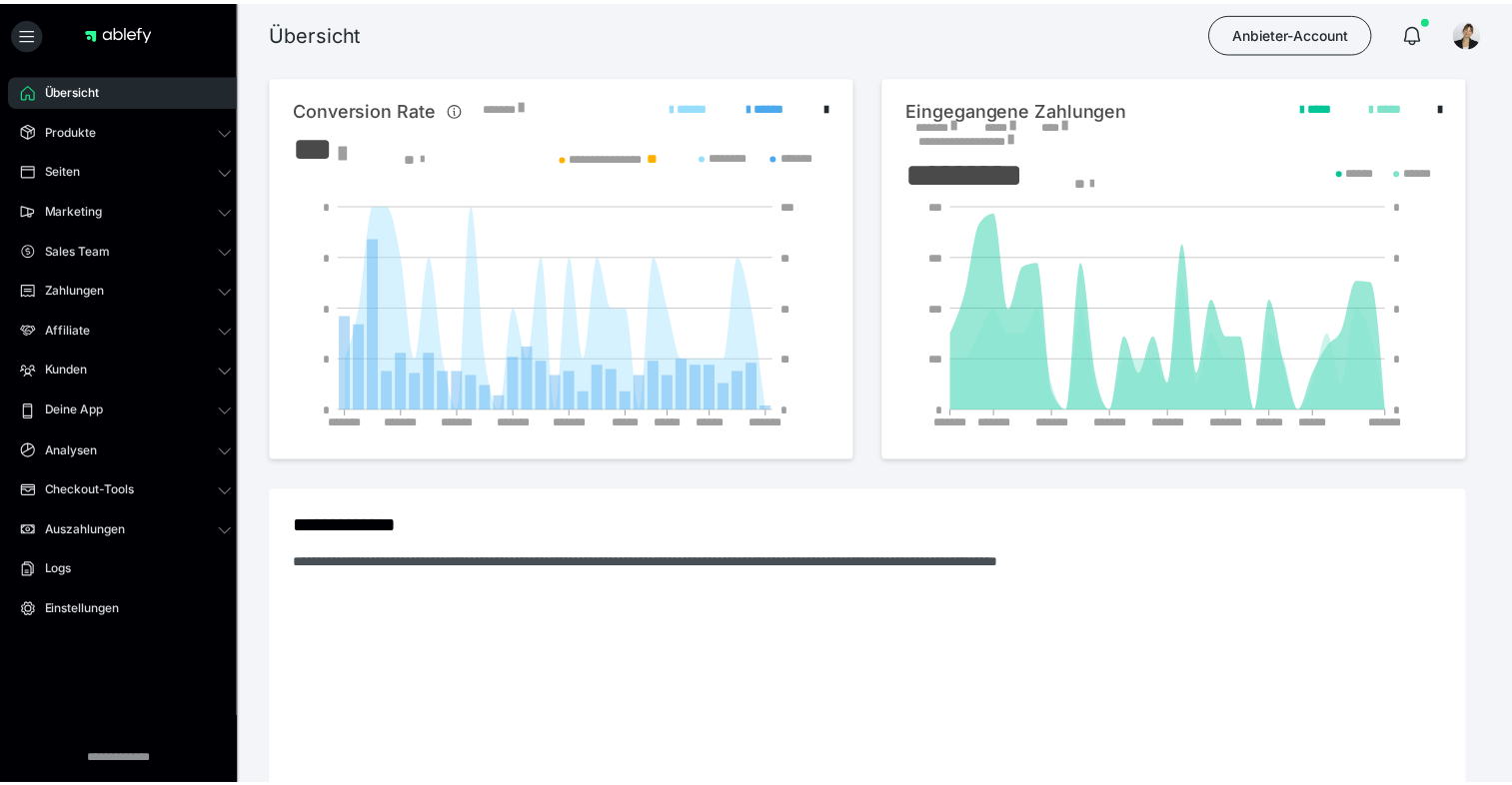 scroll, scrollTop: 0, scrollLeft: 0, axis: both 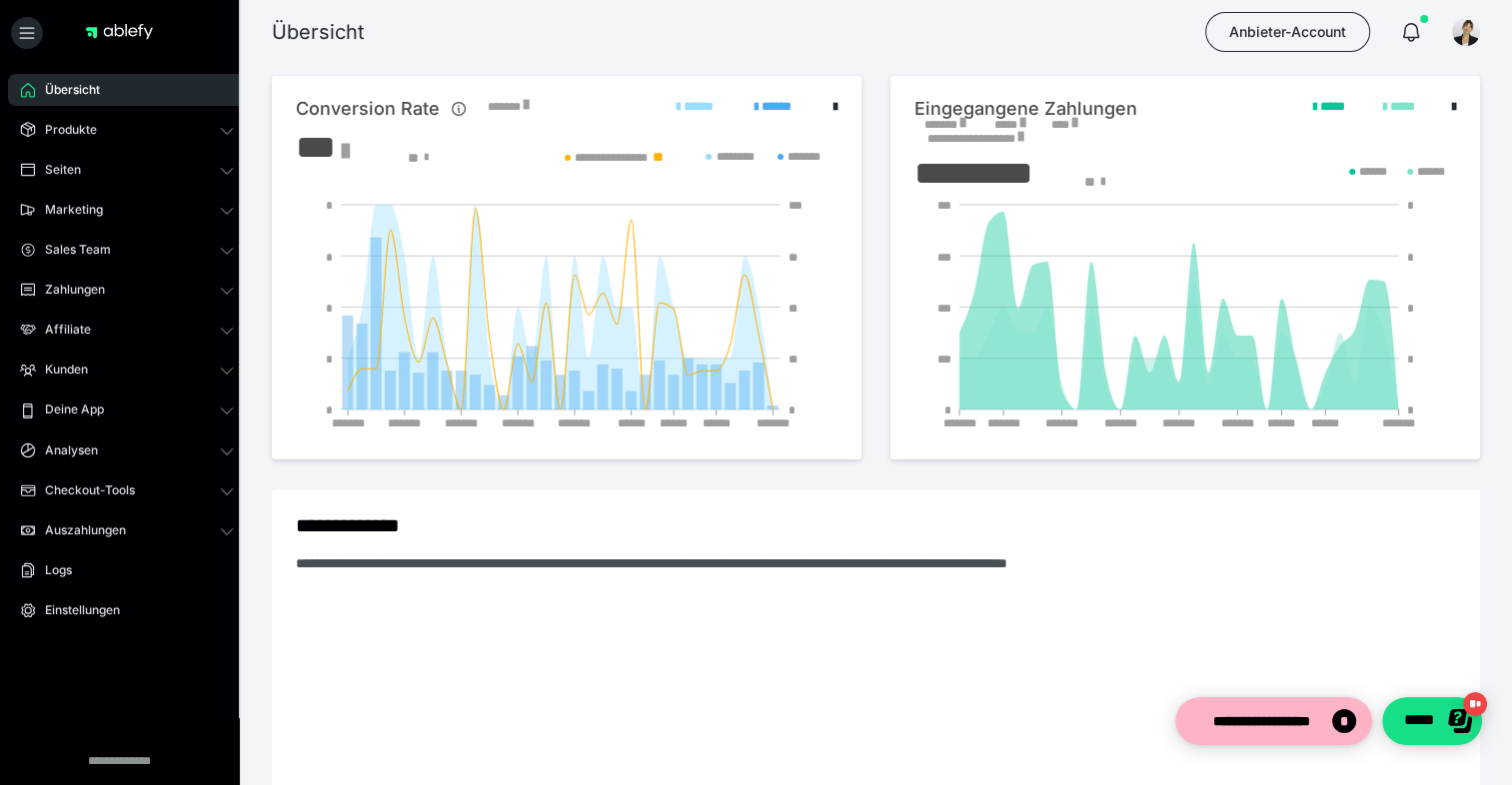 drag, startPoint x: 212, startPoint y: 370, endPoint x: 139, endPoint y: 394, distance: 76.844 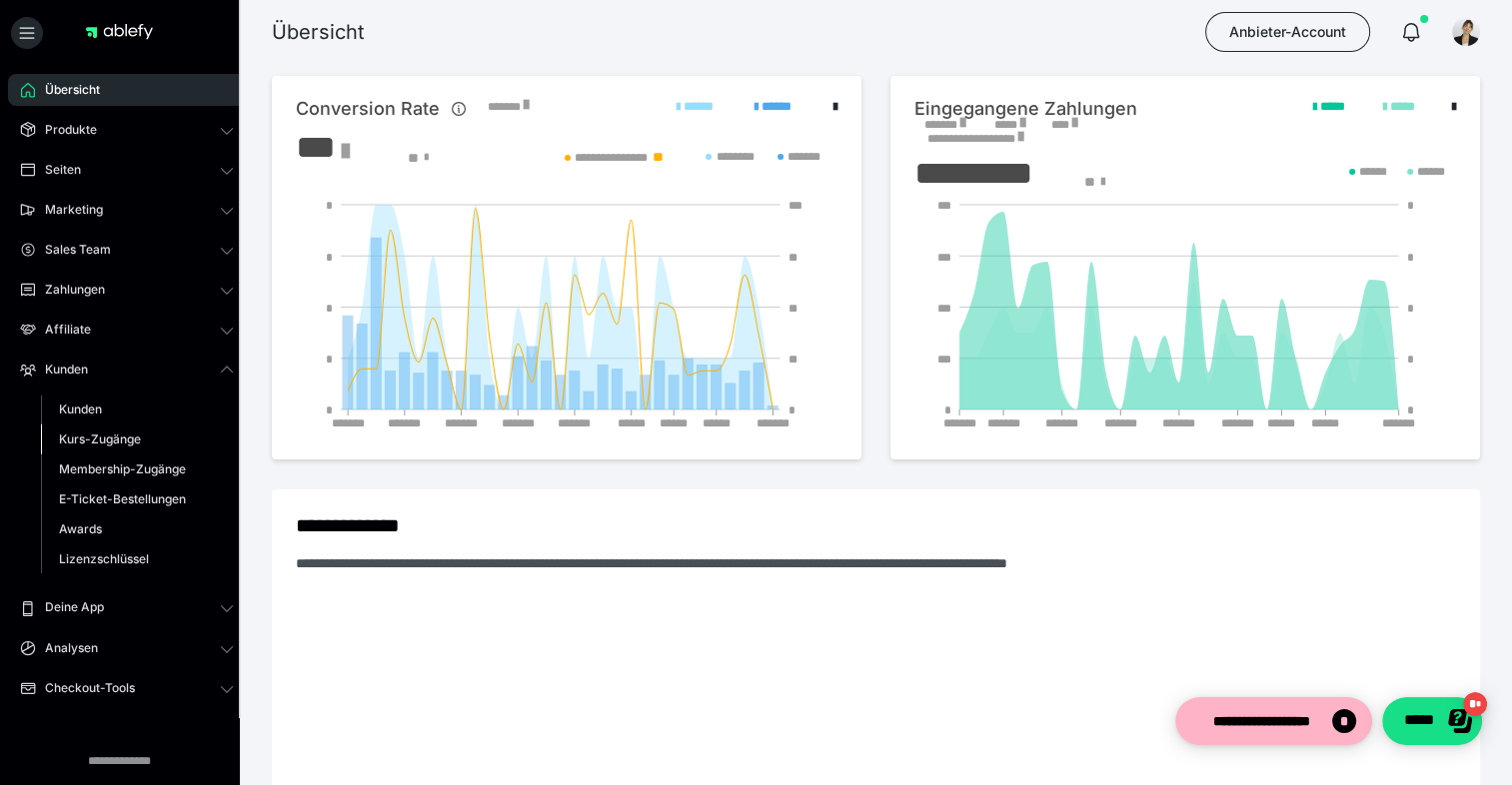 click on "Kurs-Zugänge" at bounding box center [100, 438] 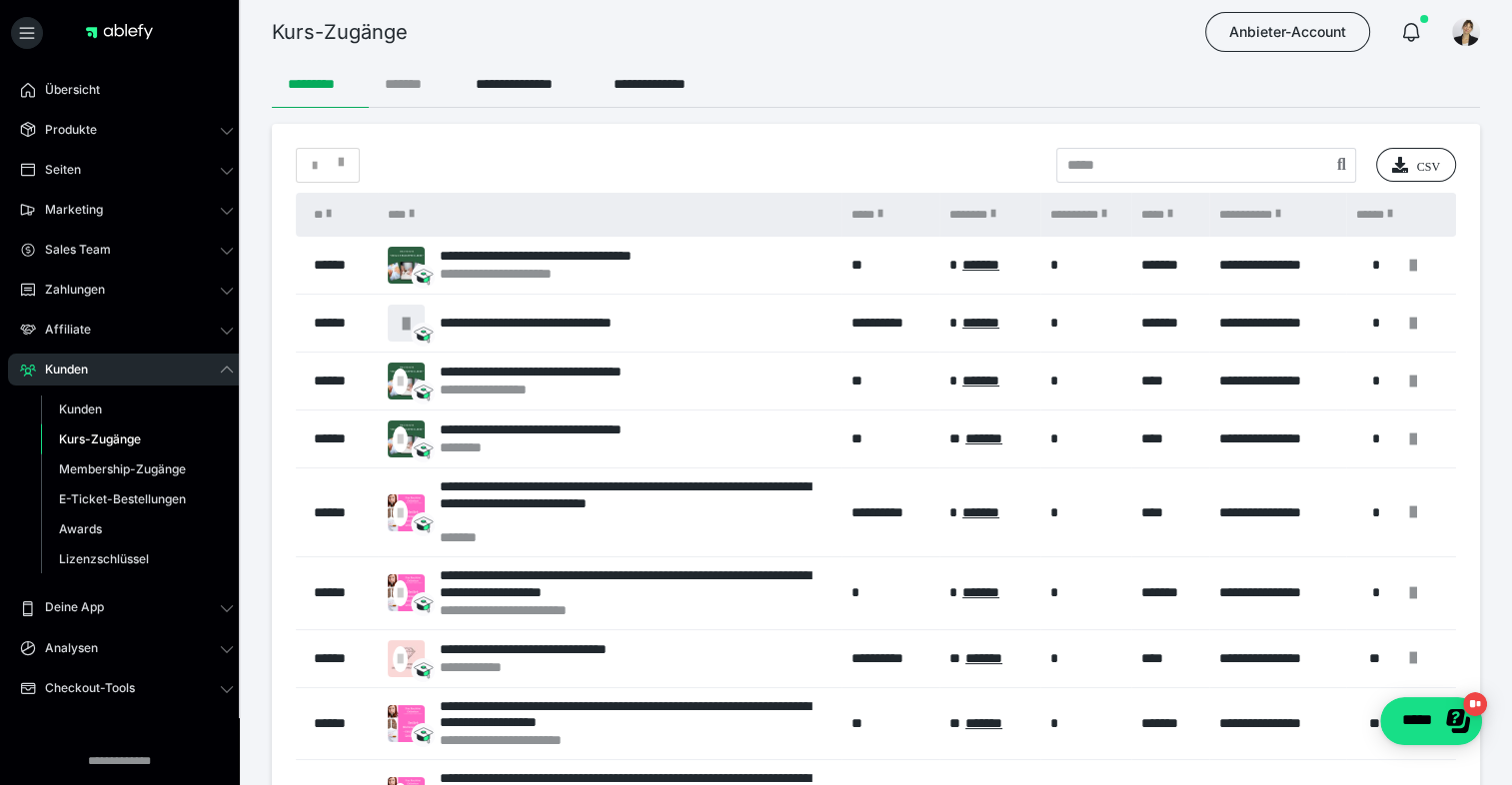 click on "*******" at bounding box center (414, 84) 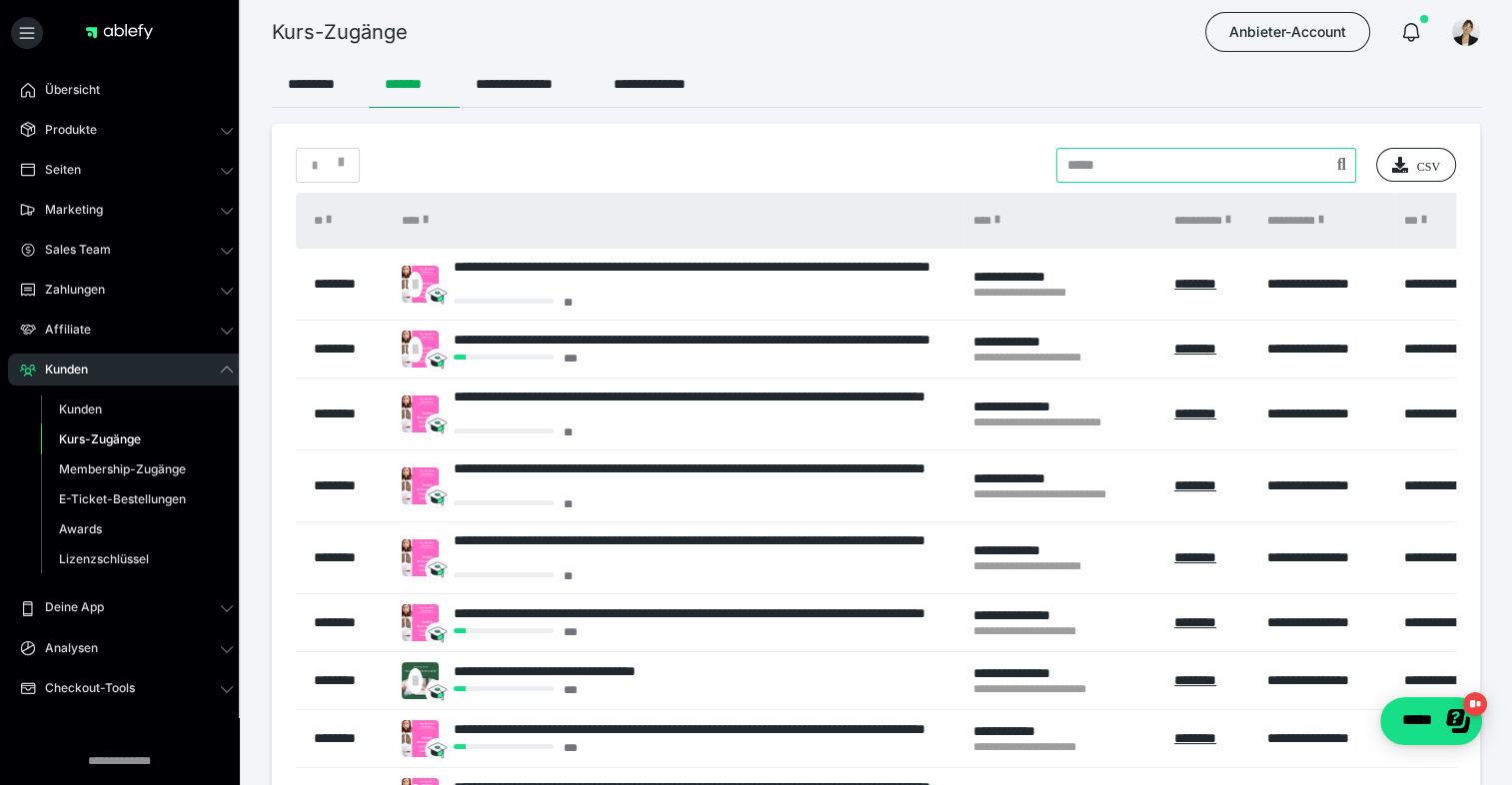 click at bounding box center (1206, 165) 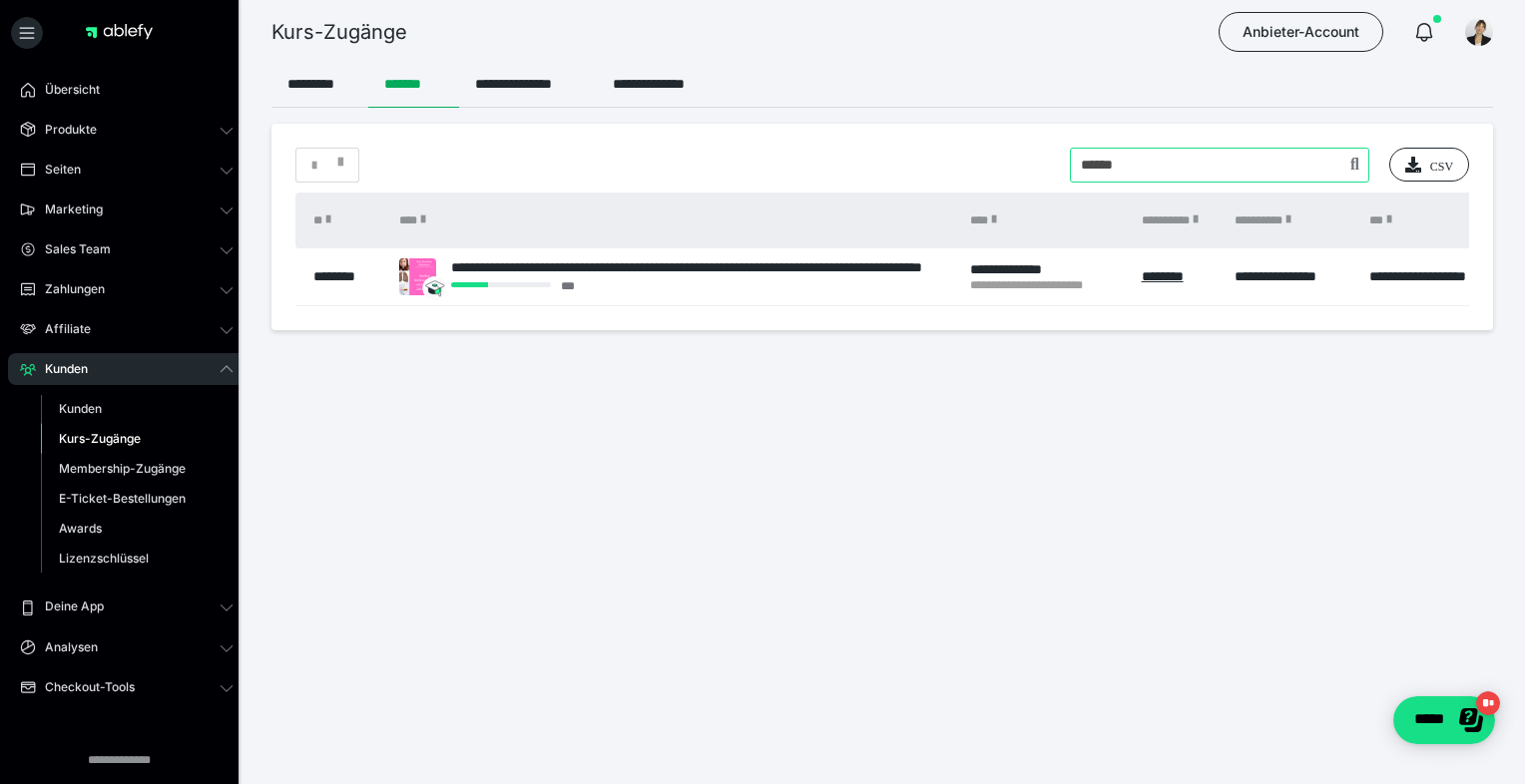 click at bounding box center [1220, 165] 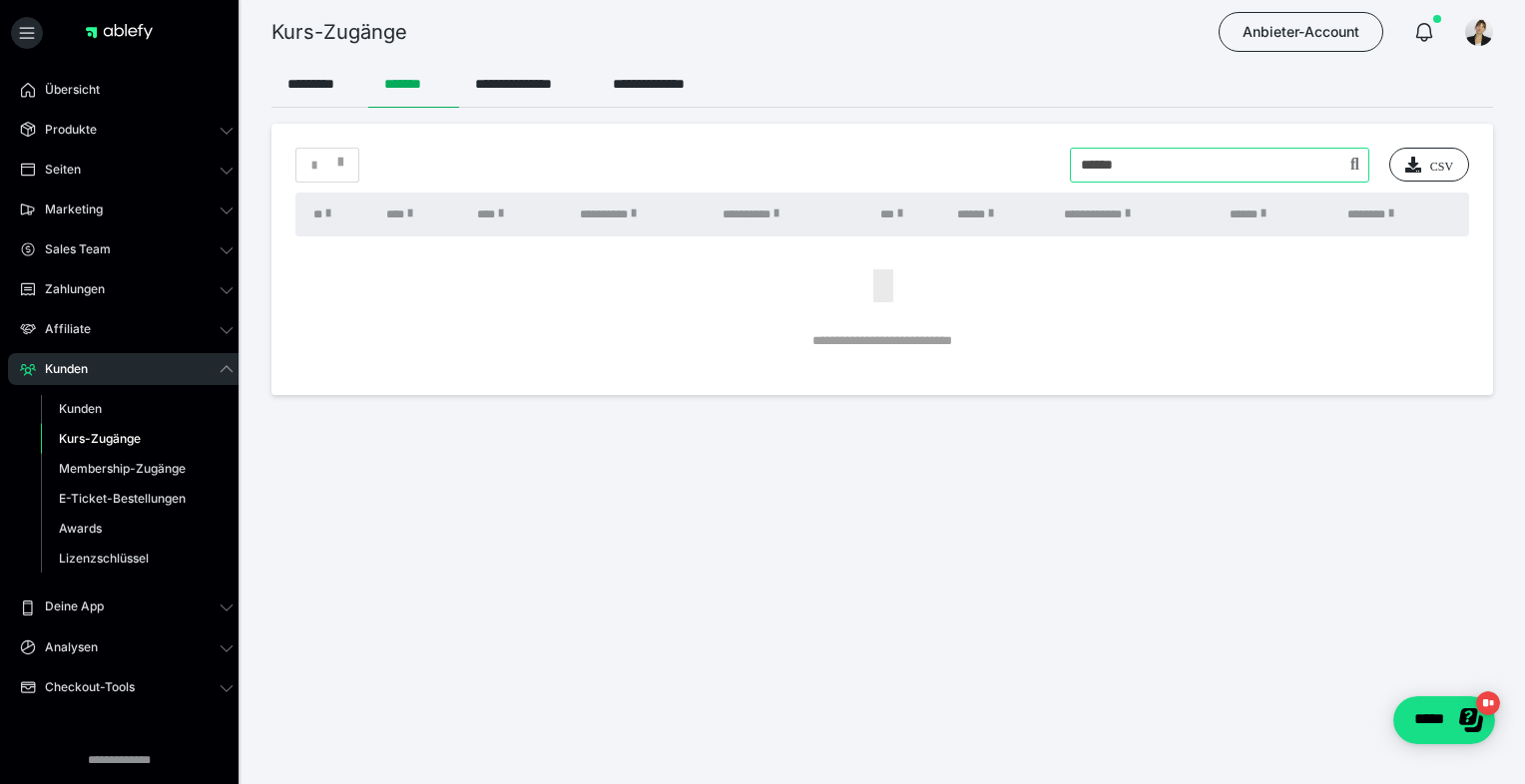 click at bounding box center (1220, 165) 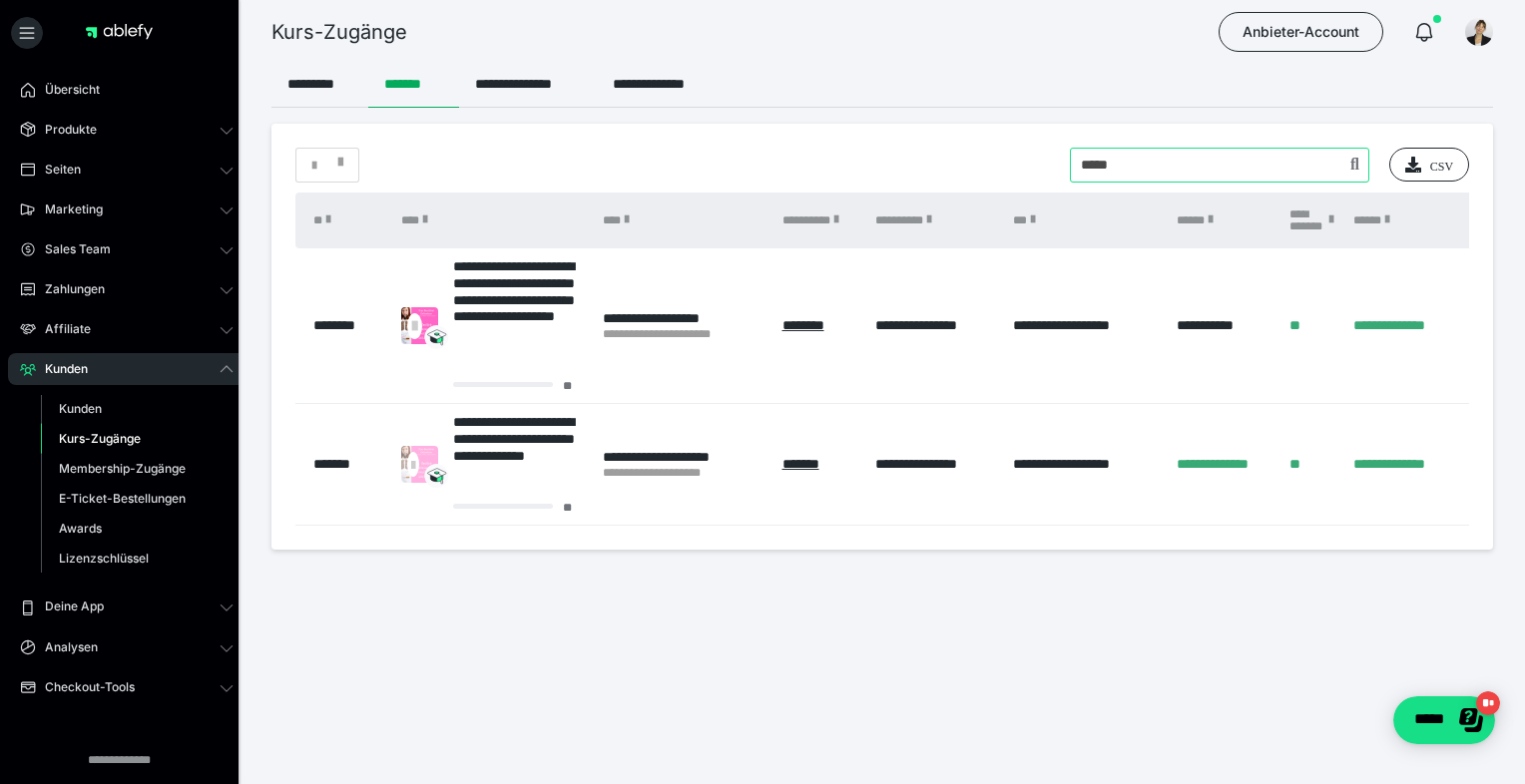 click at bounding box center [1220, 165] 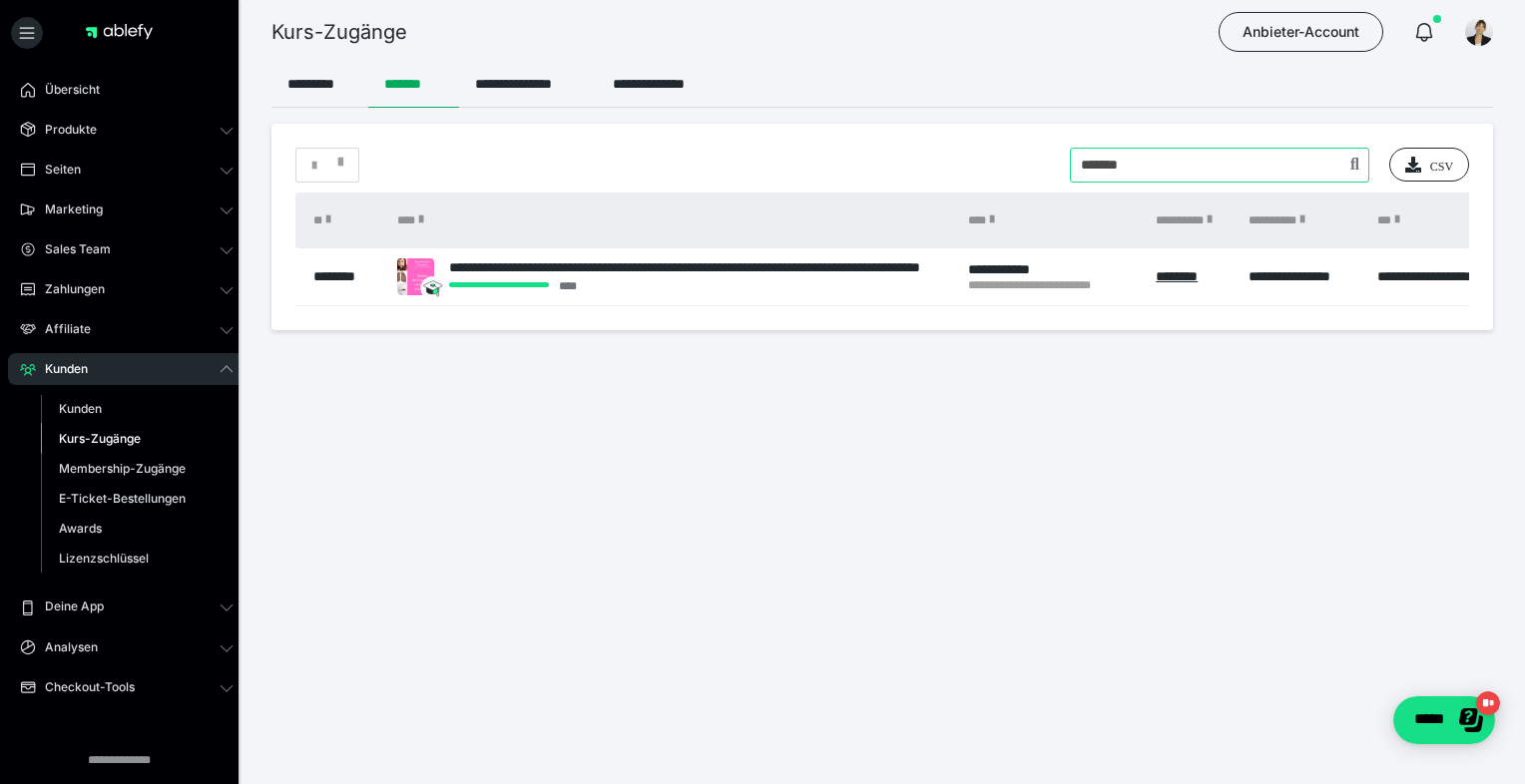 click at bounding box center (1220, 165) 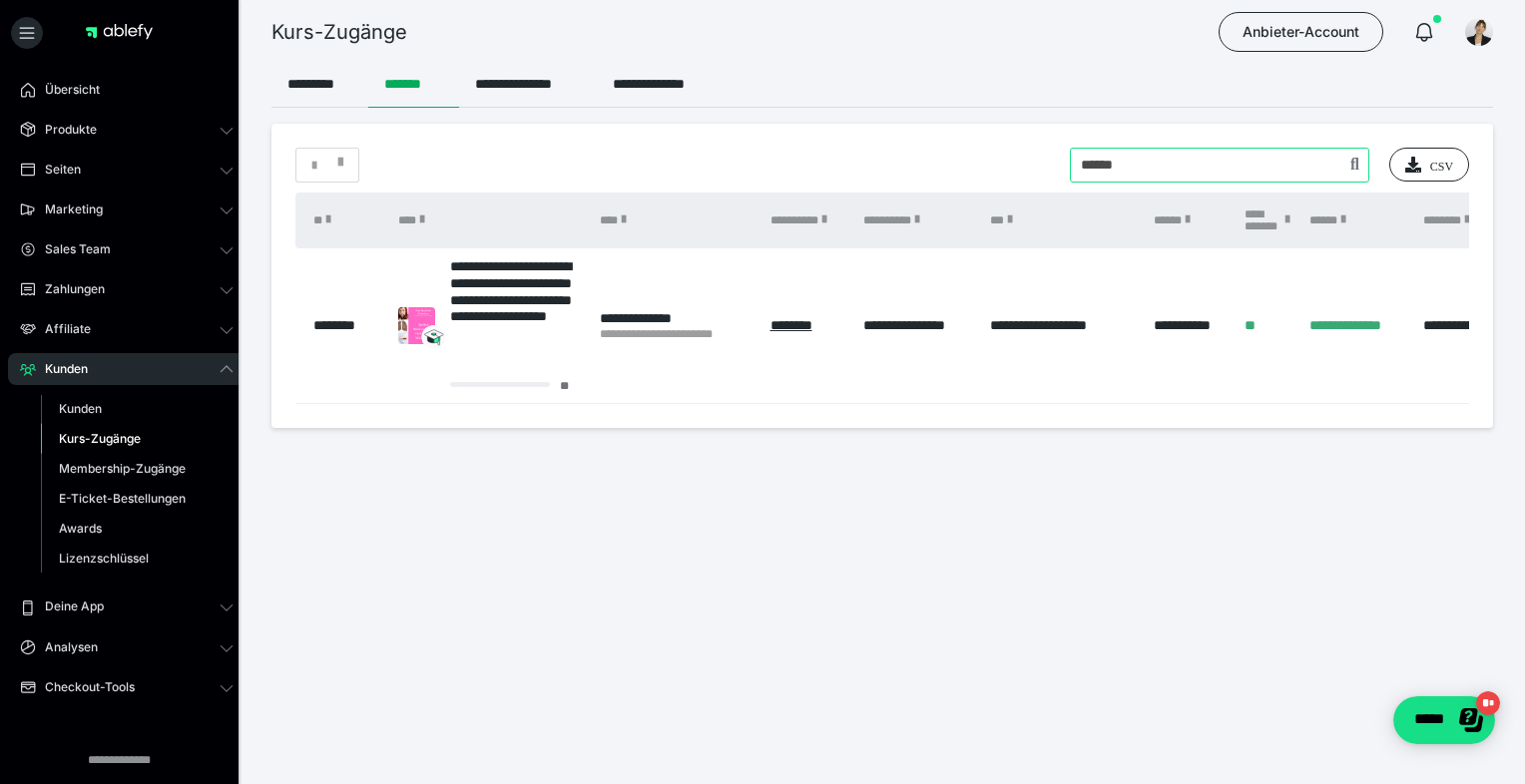 click at bounding box center [1220, 165] 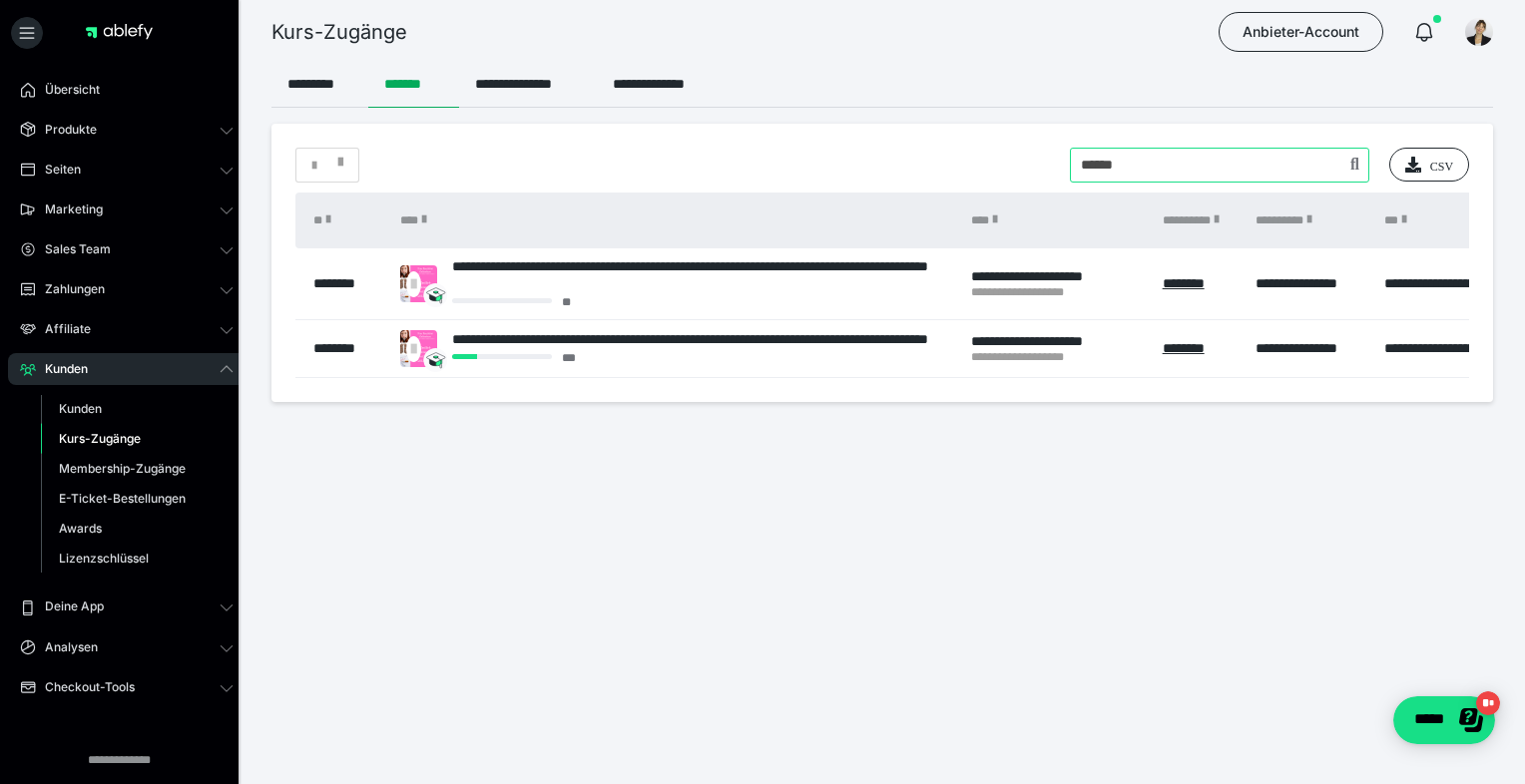 click at bounding box center (1220, 165) 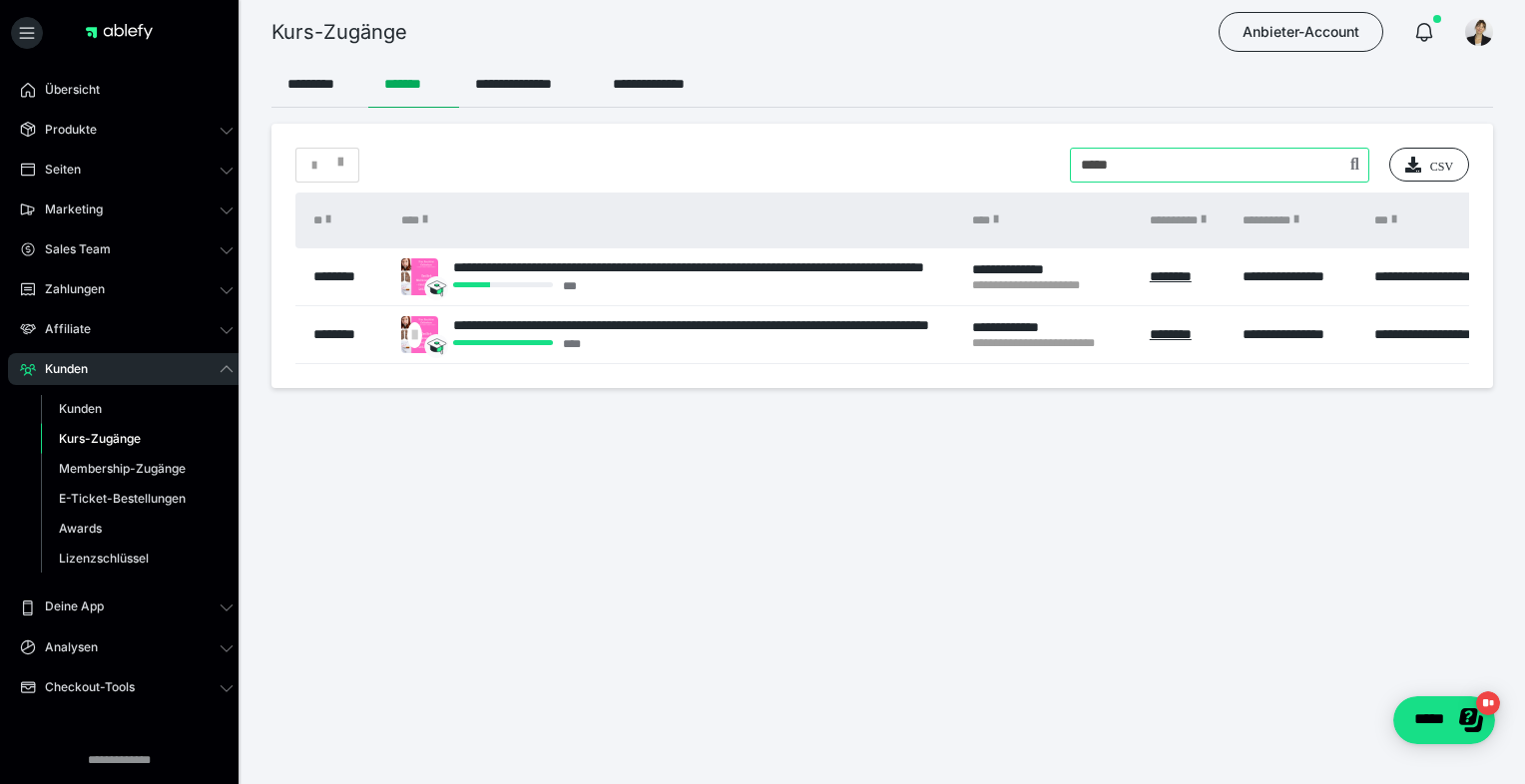 click at bounding box center [1220, 165] 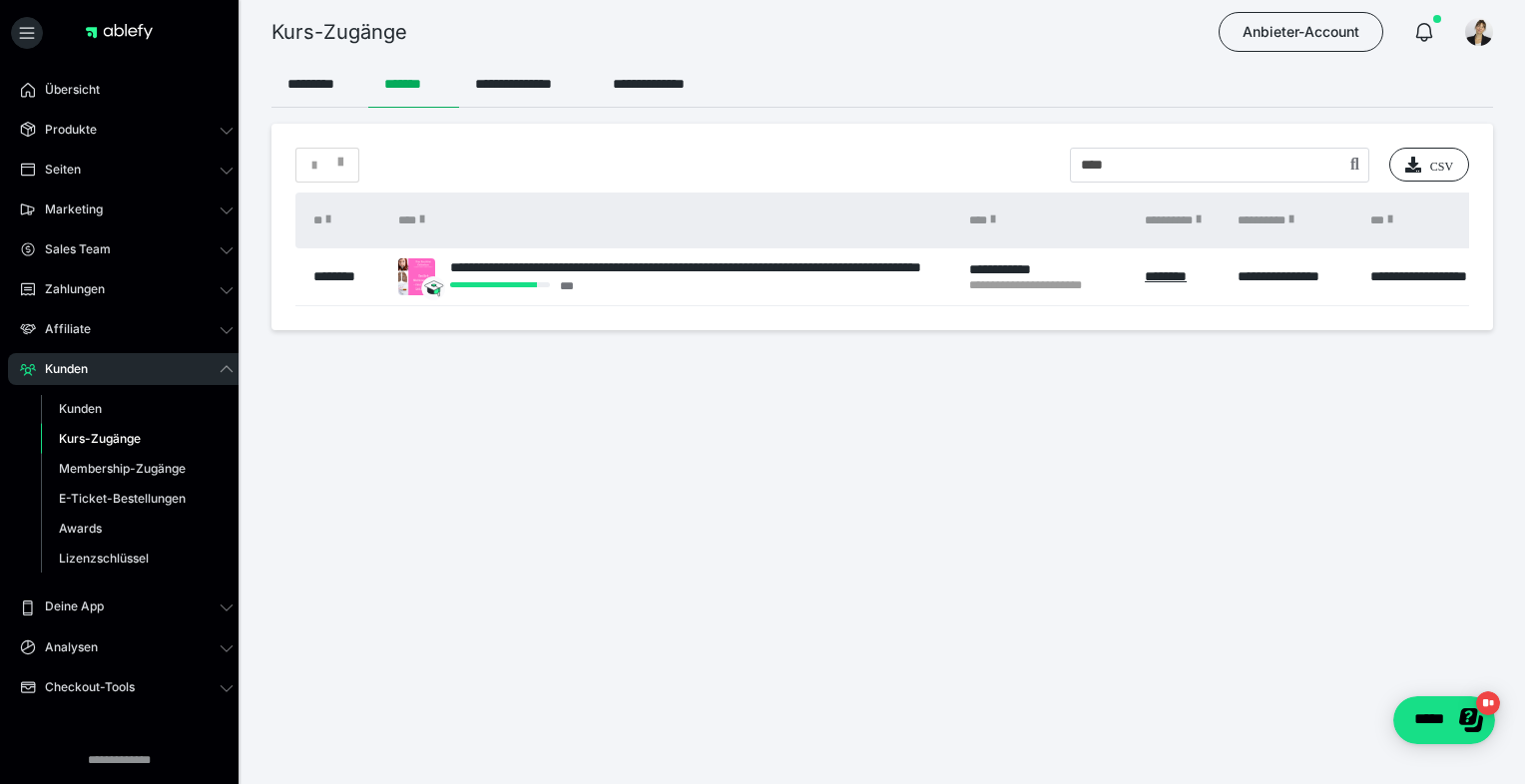 drag, startPoint x: 1202, startPoint y: 200, endPoint x: 1191, endPoint y: 187, distance: 17.029386 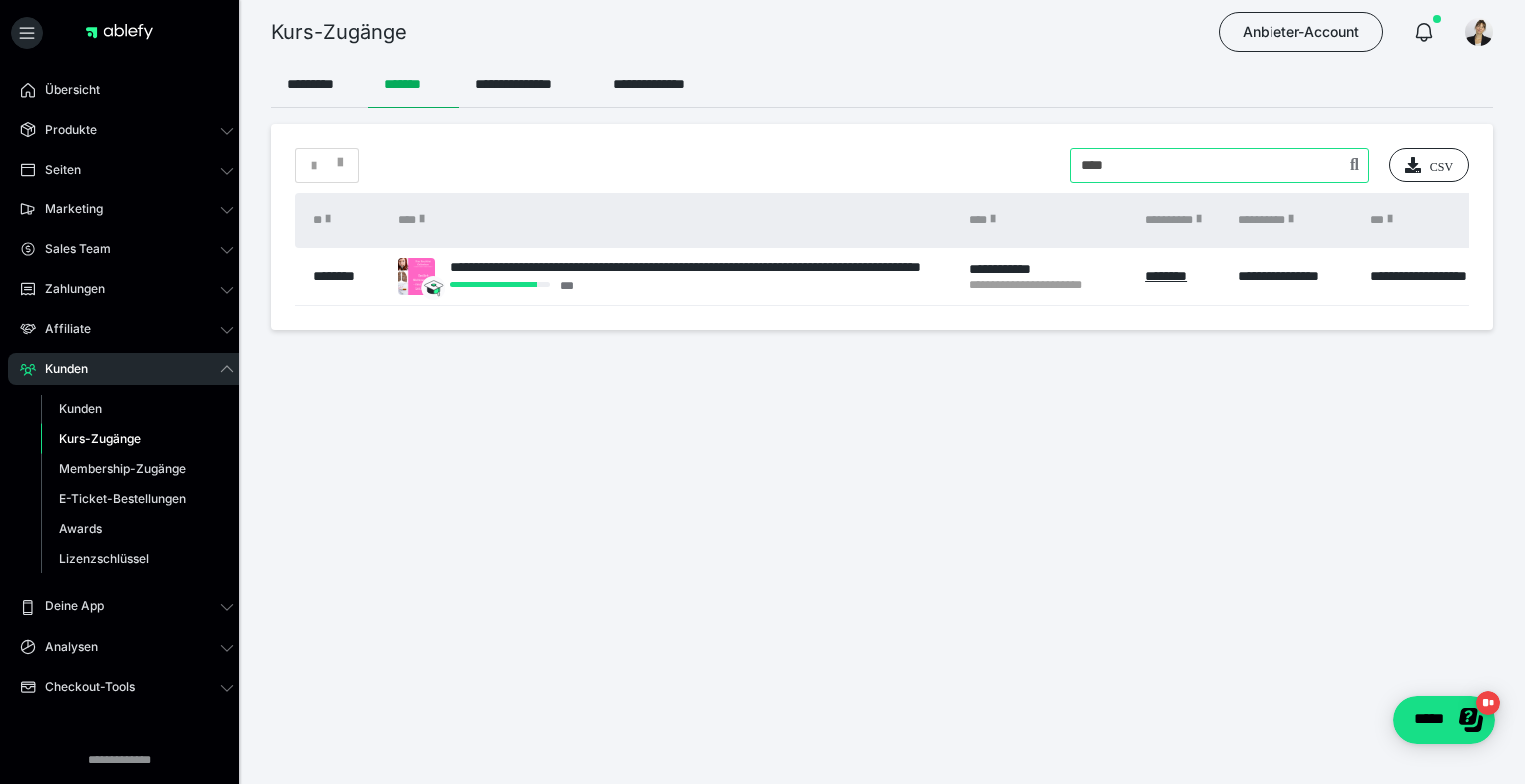 click at bounding box center (1220, 165) 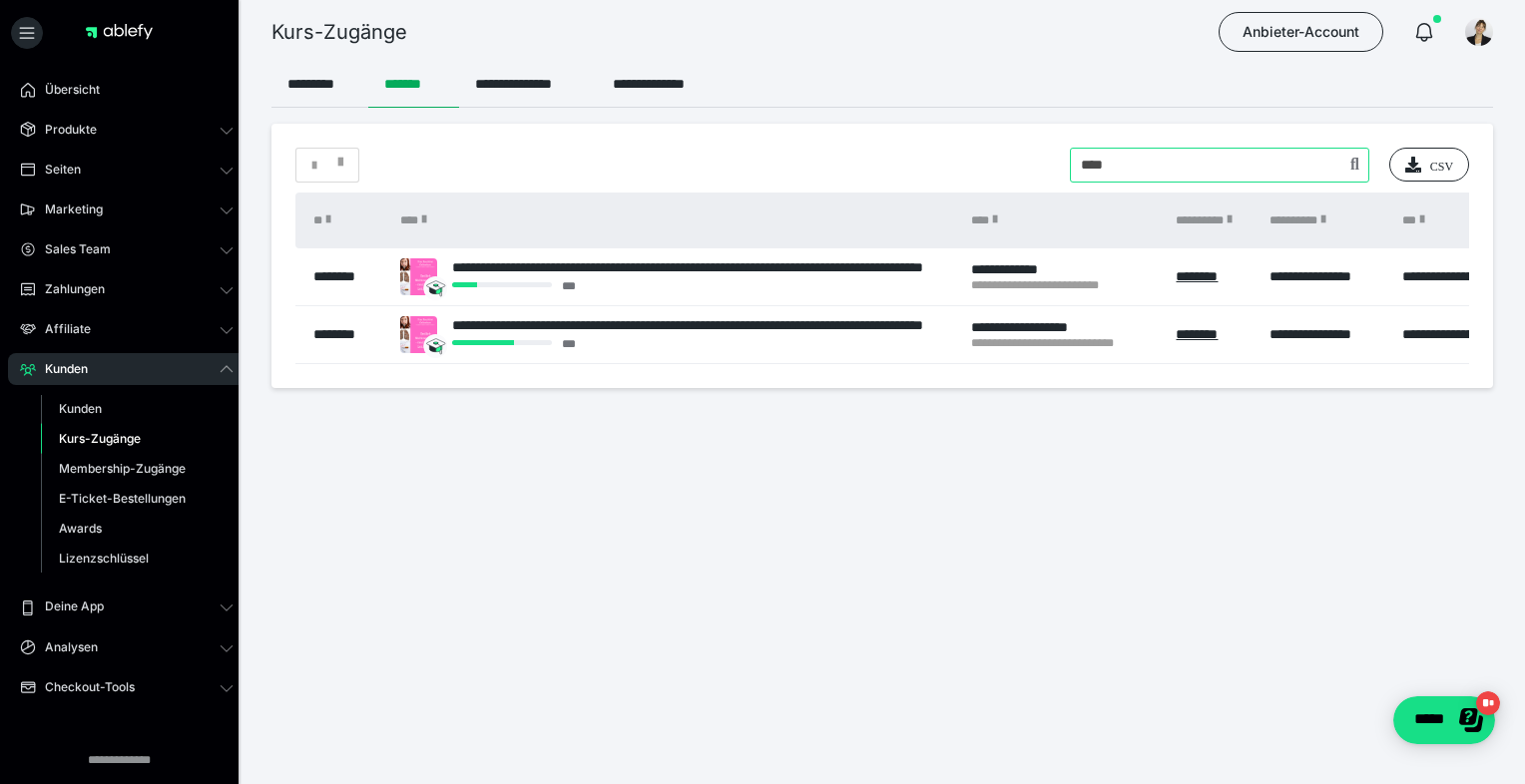 click at bounding box center (1220, 165) 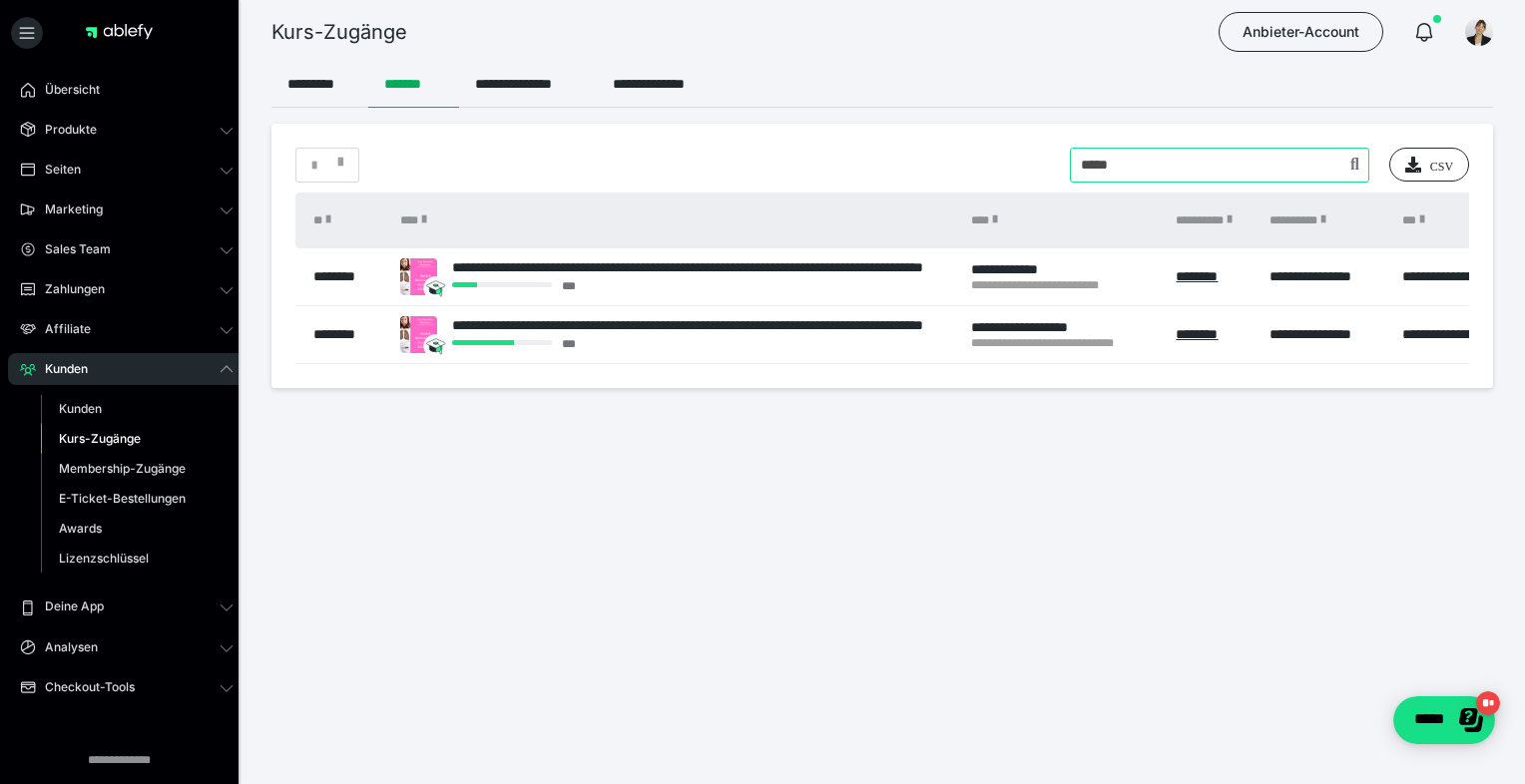 type on "*****" 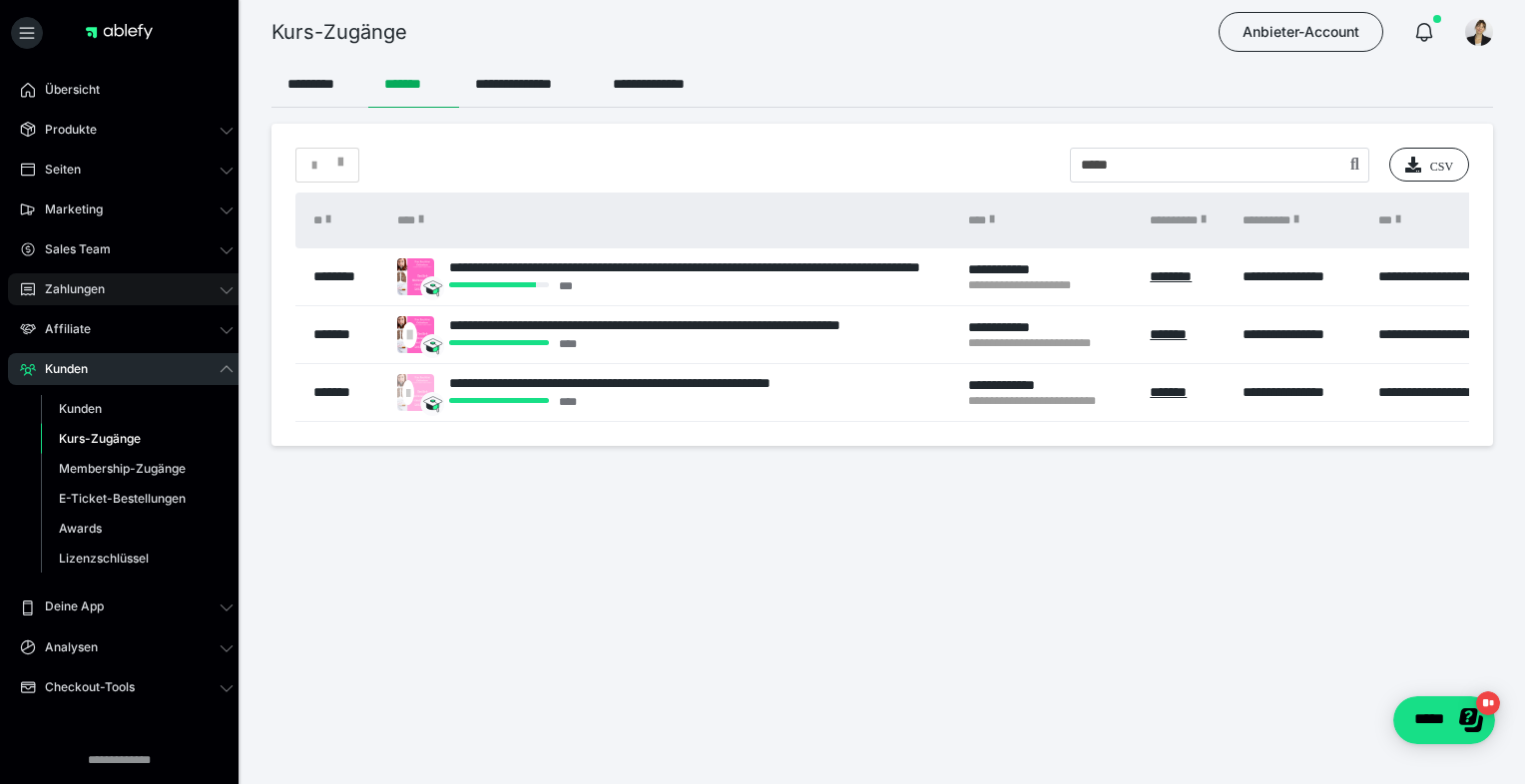 click on "Zahlungen" at bounding box center (127, 289) 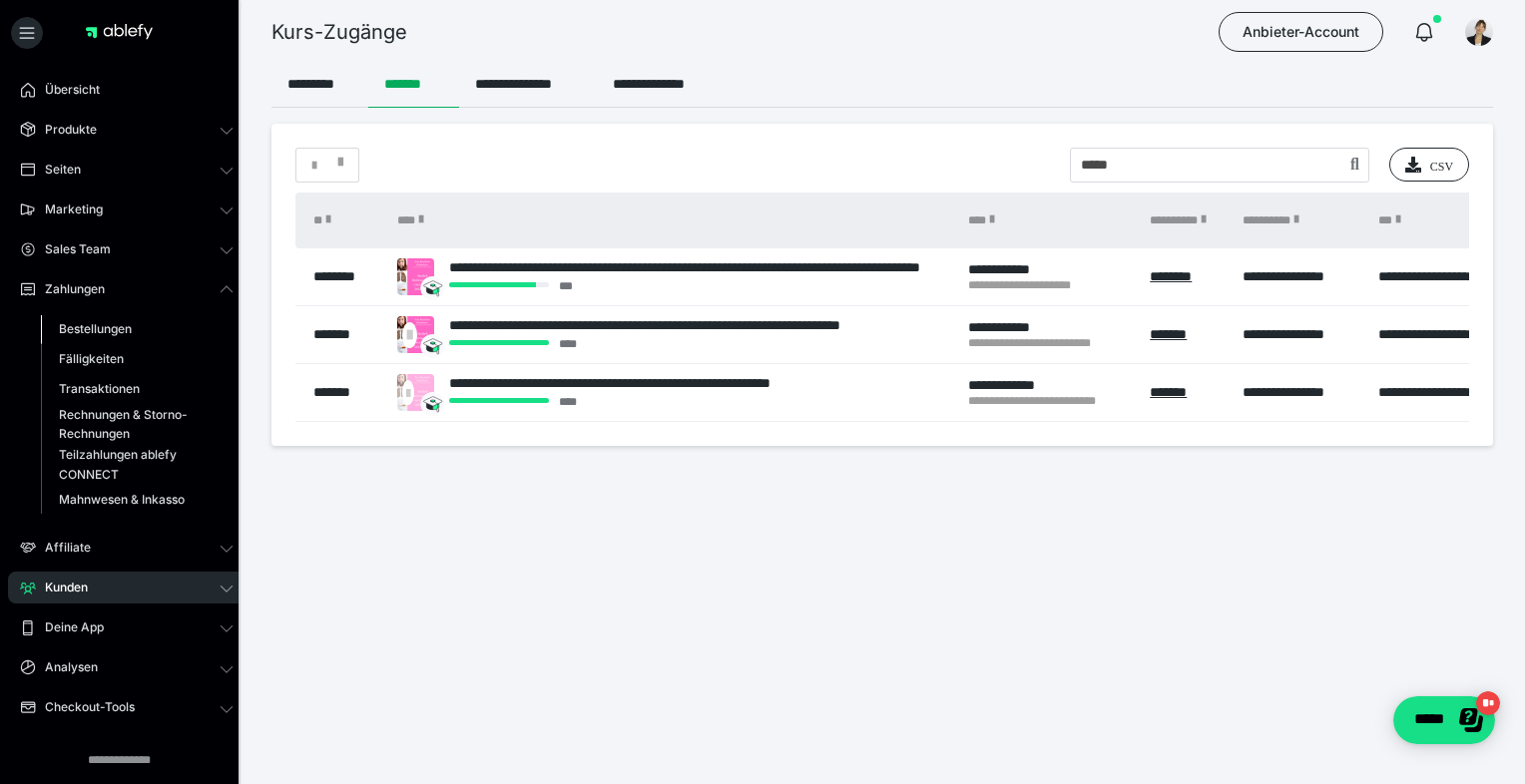 click on "Bestellungen" at bounding box center (137, 329) 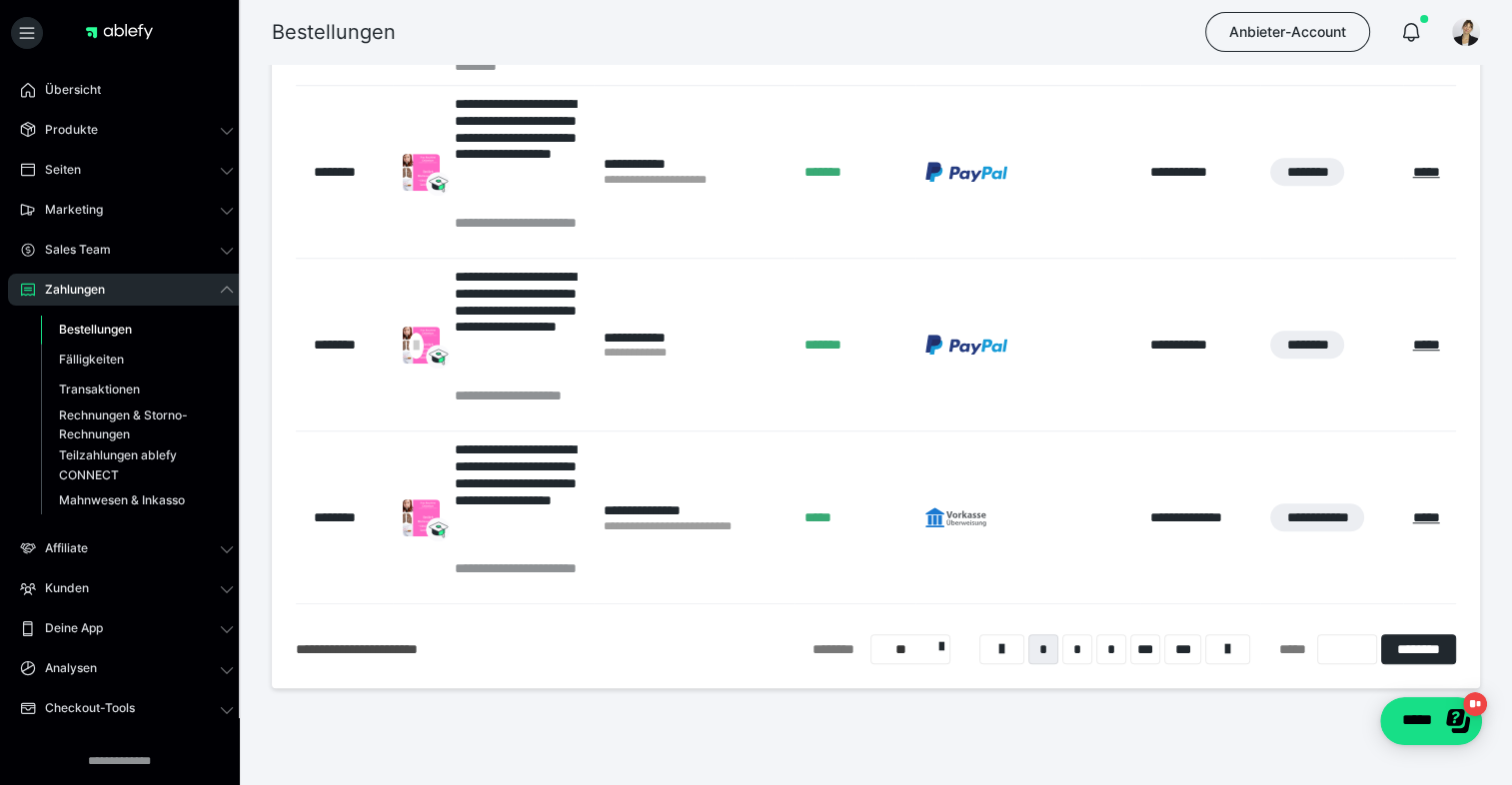 scroll, scrollTop: 1523, scrollLeft: 0, axis: vertical 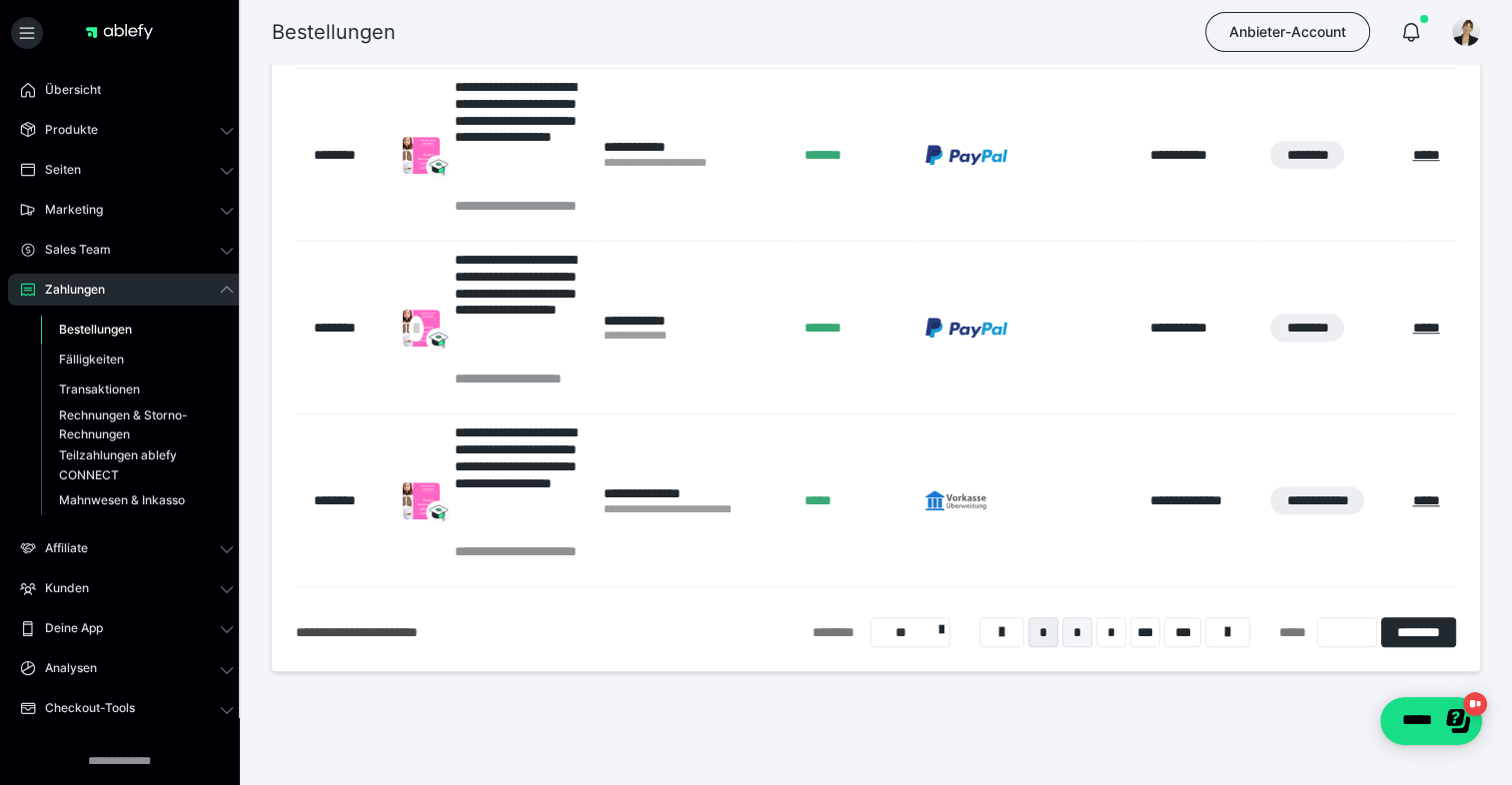 click on "*" at bounding box center [1077, 632] 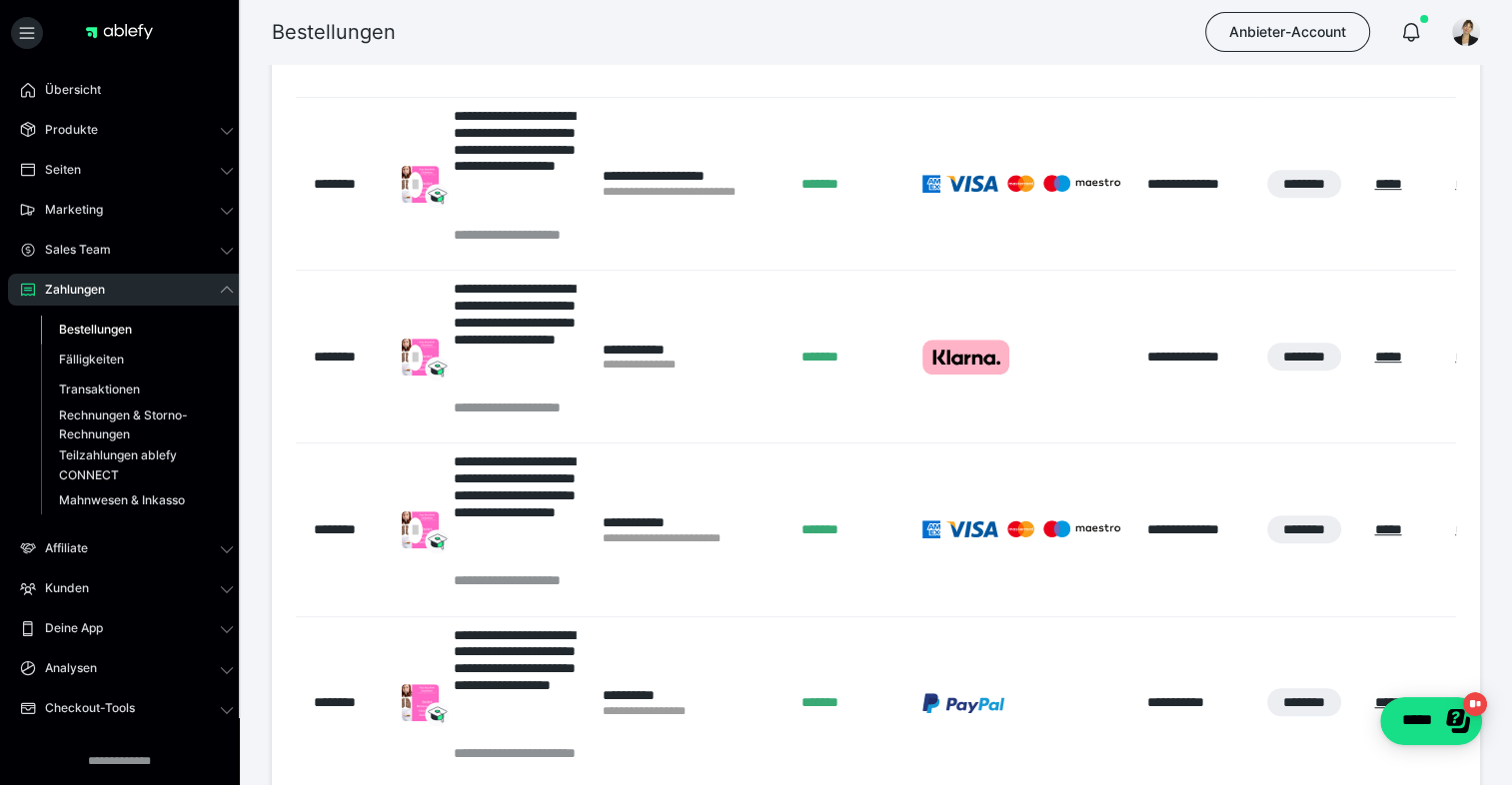 scroll, scrollTop: 1047, scrollLeft: 0, axis: vertical 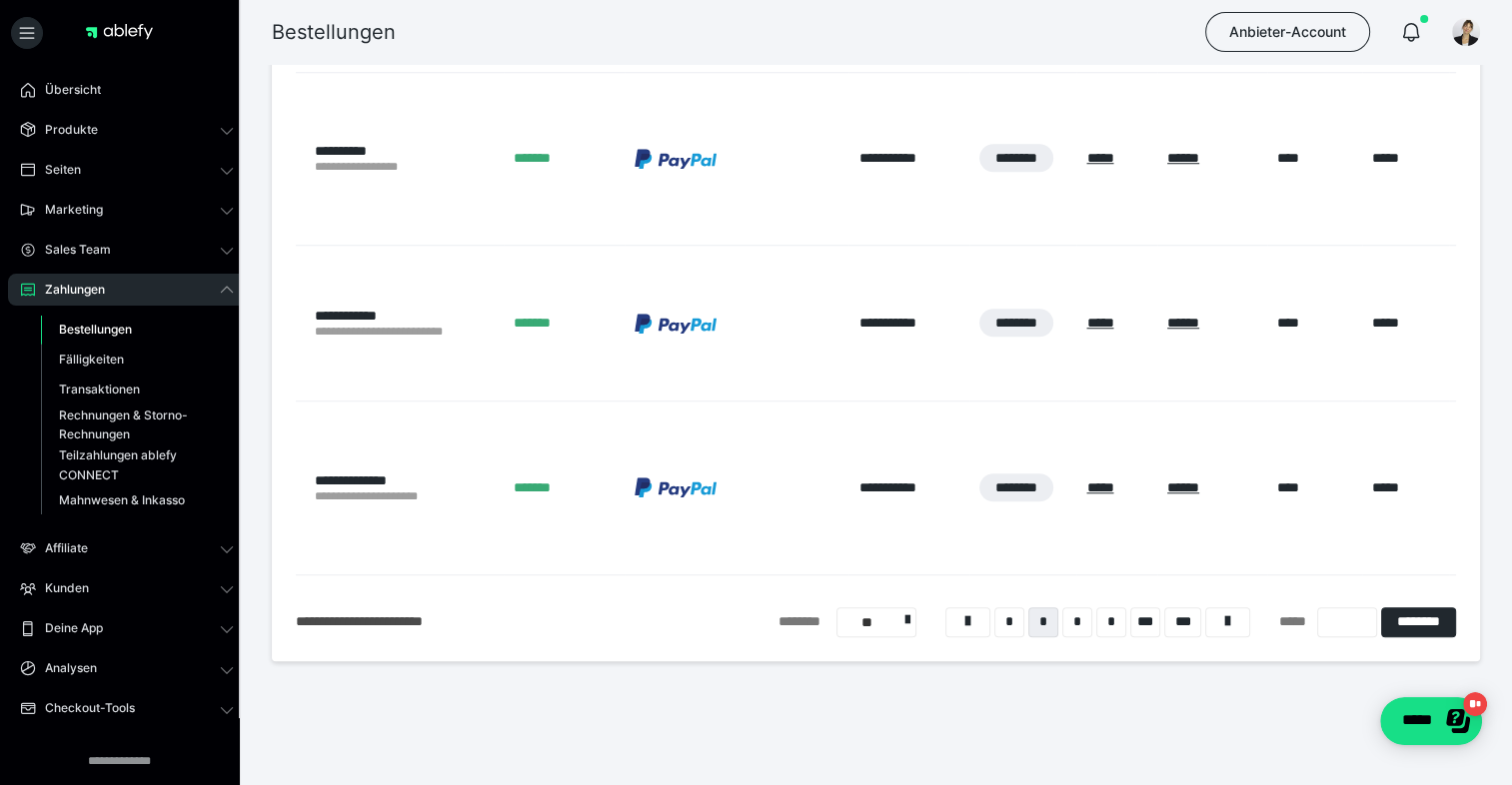 click on "* * * * *** ***" at bounding box center [1097, 622] 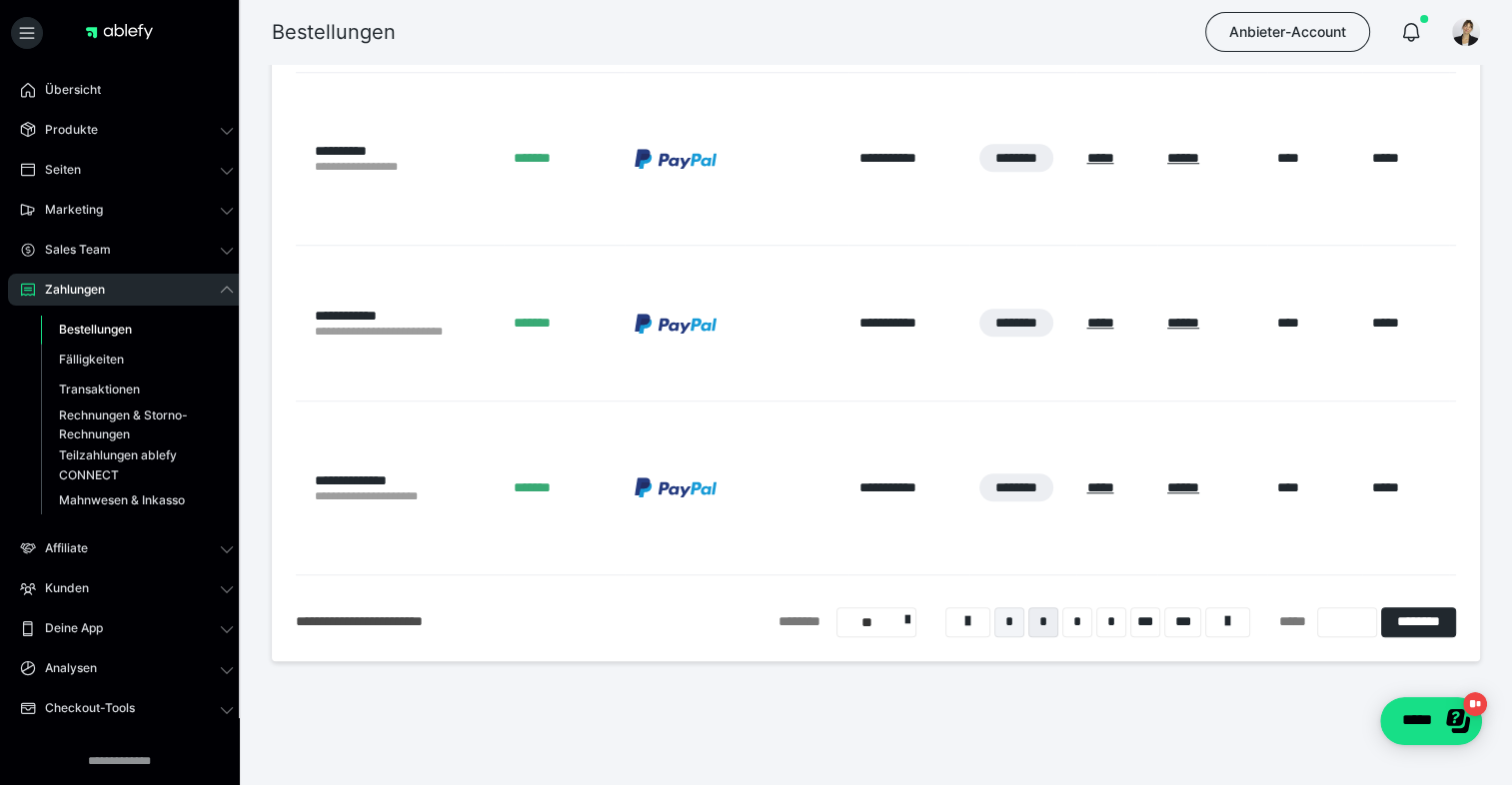 click on "*" at bounding box center [1009, 622] 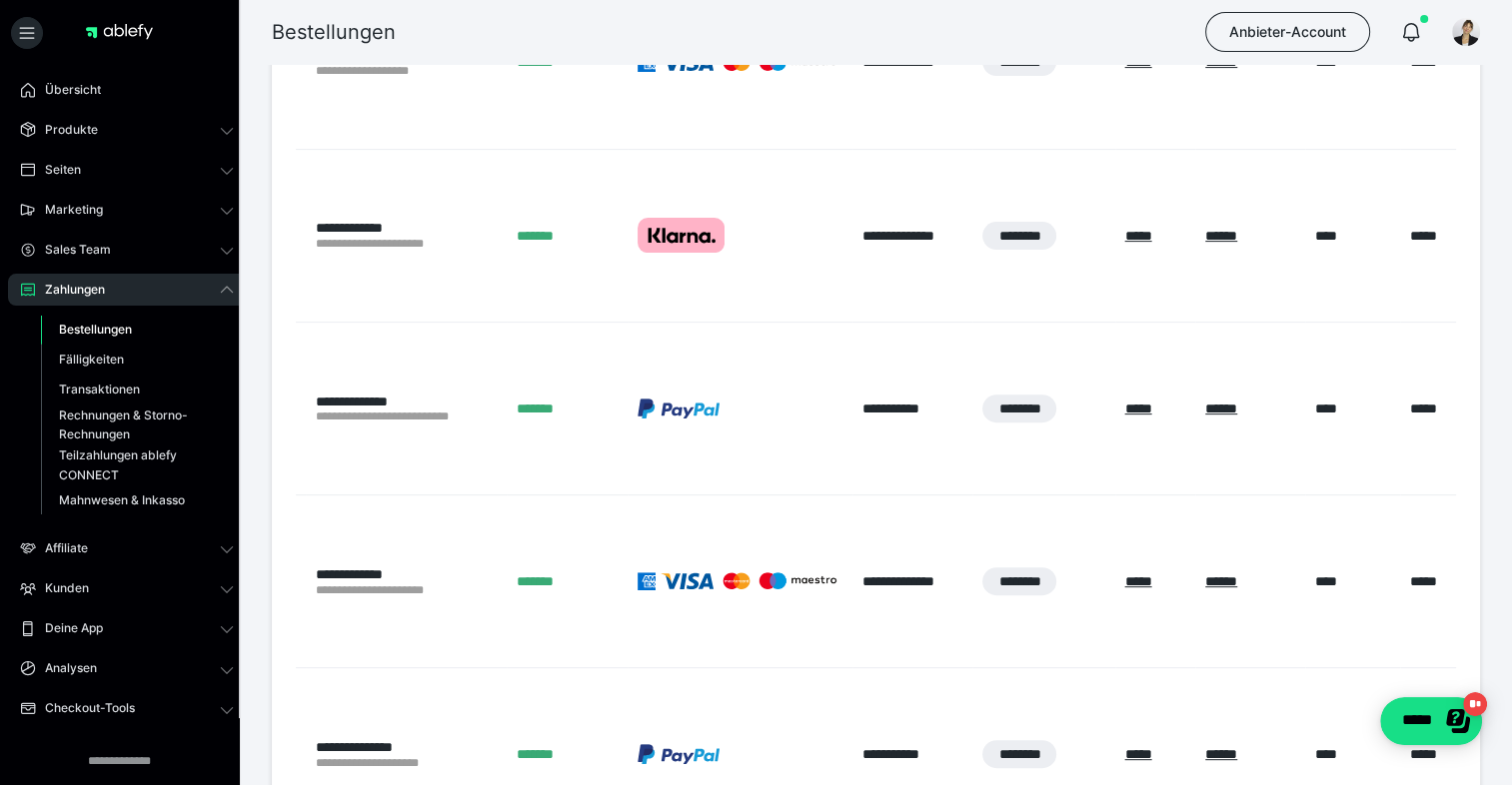 scroll, scrollTop: 770, scrollLeft: 0, axis: vertical 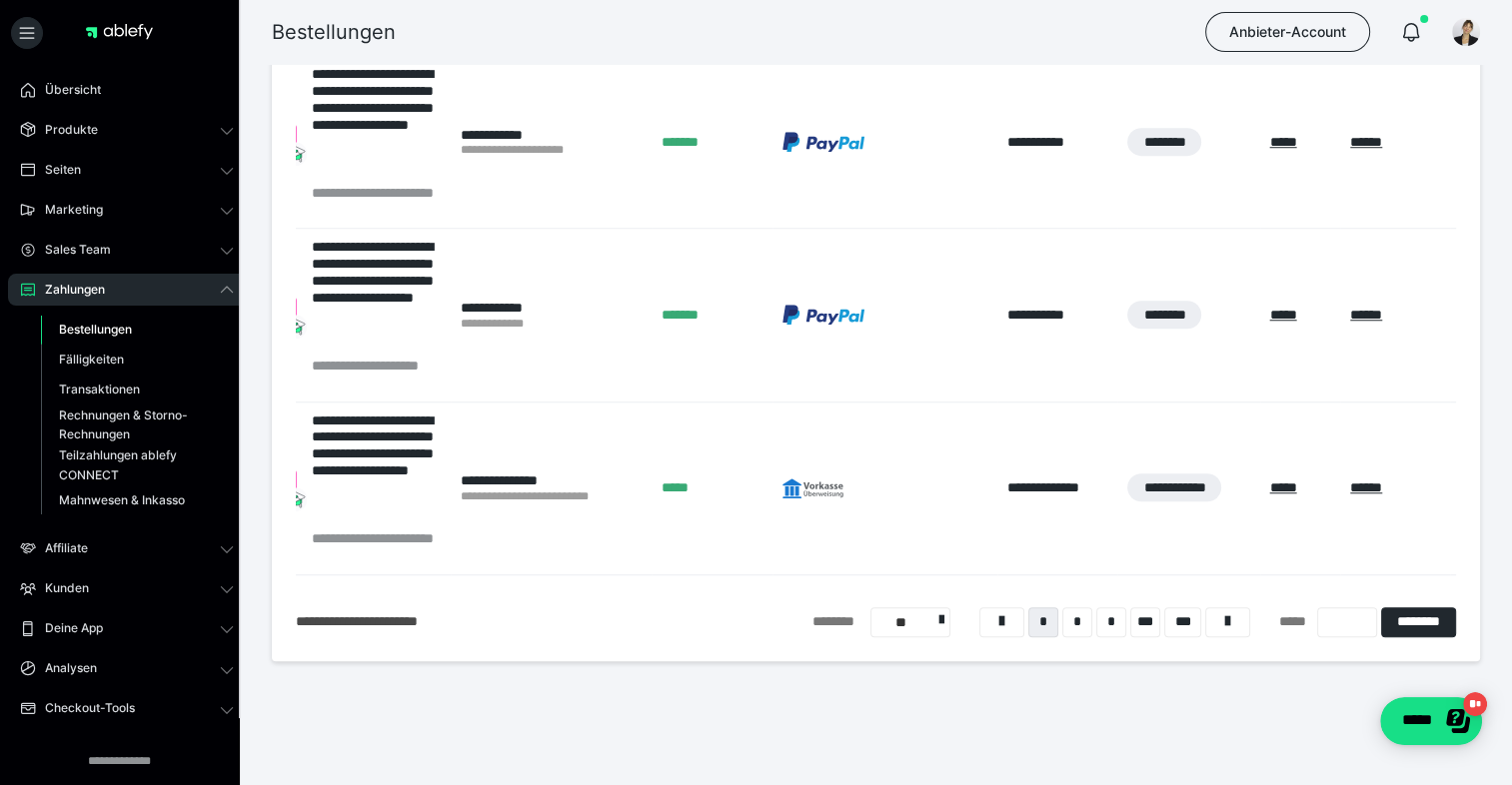 drag, startPoint x: 720, startPoint y: 460, endPoint x: 1013, endPoint y: 328, distance: 321.36117 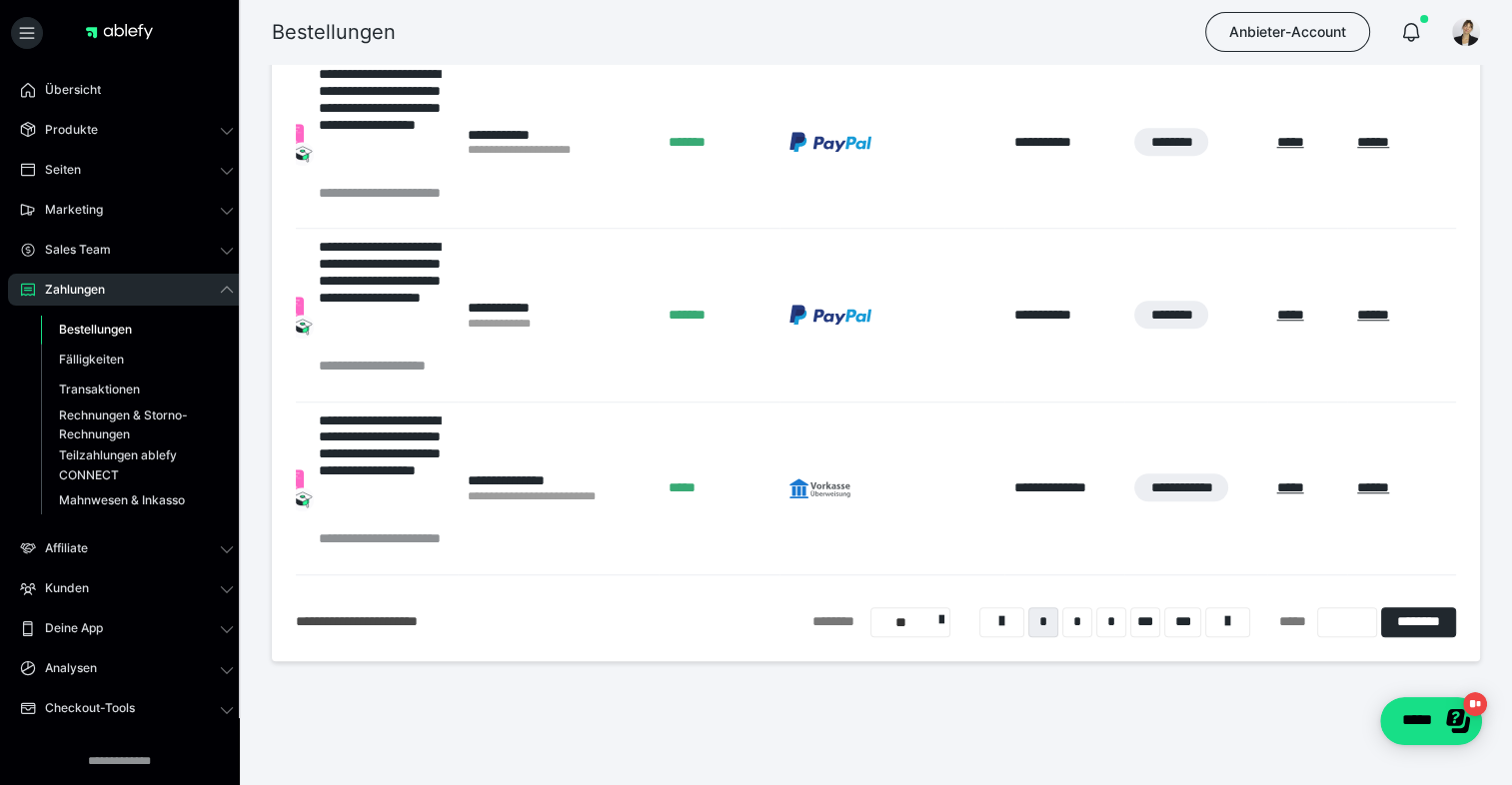 scroll, scrollTop: 0, scrollLeft: 112, axis: horizontal 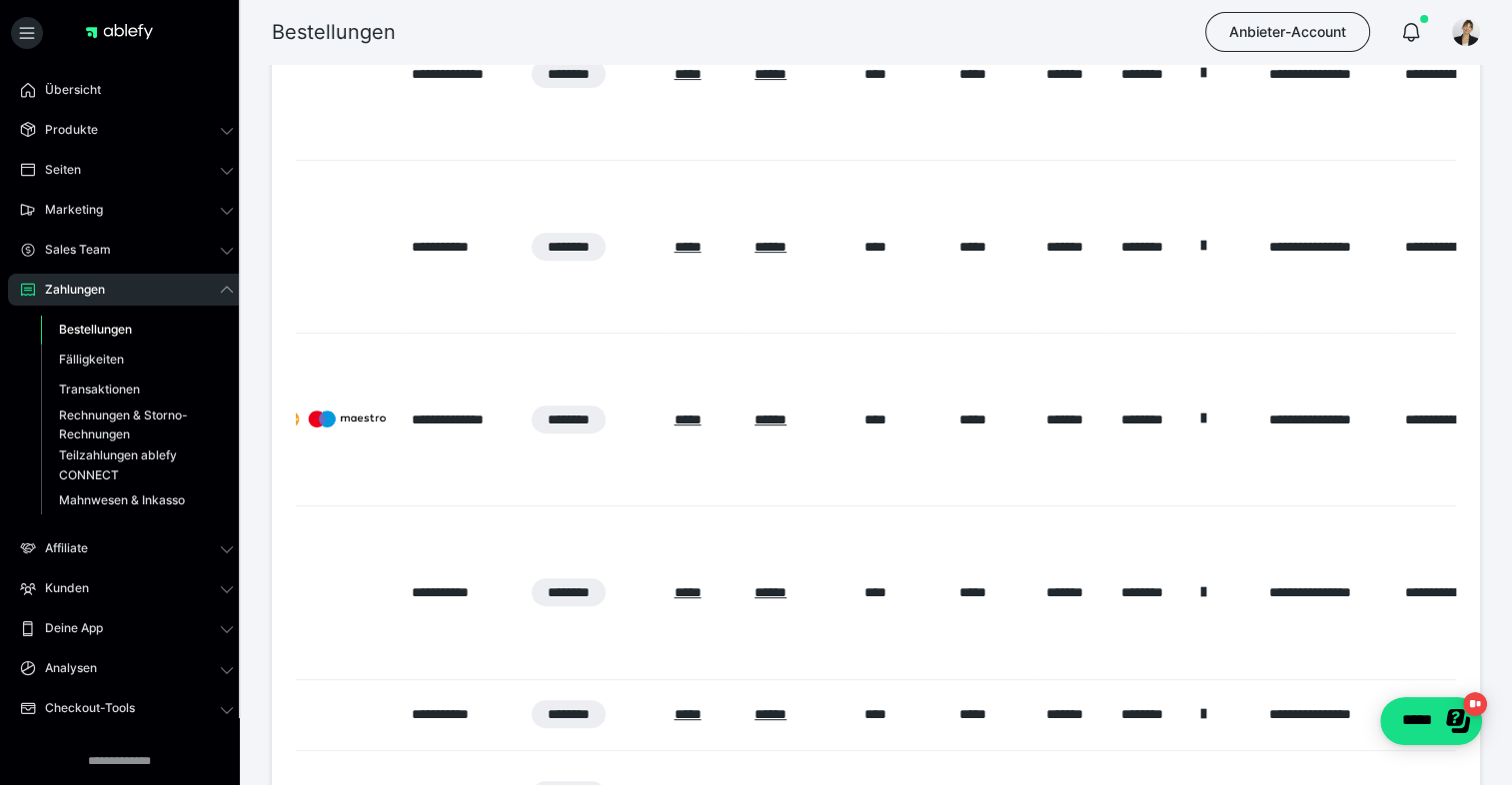 drag, startPoint x: 1040, startPoint y: 483, endPoint x: 795, endPoint y: 401, distance: 258.35828 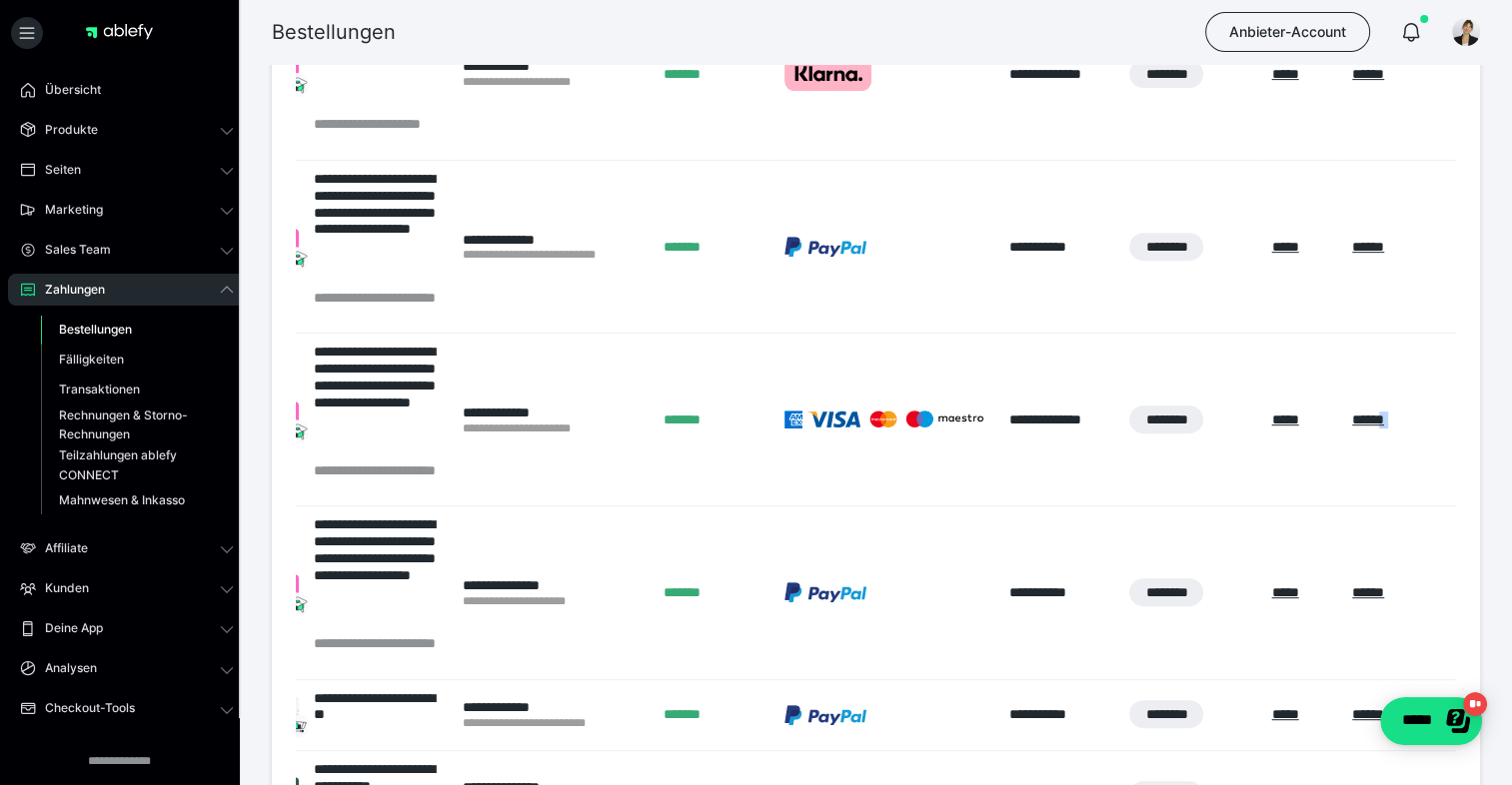 scroll, scrollTop: 0, scrollLeft: 115, axis: horizontal 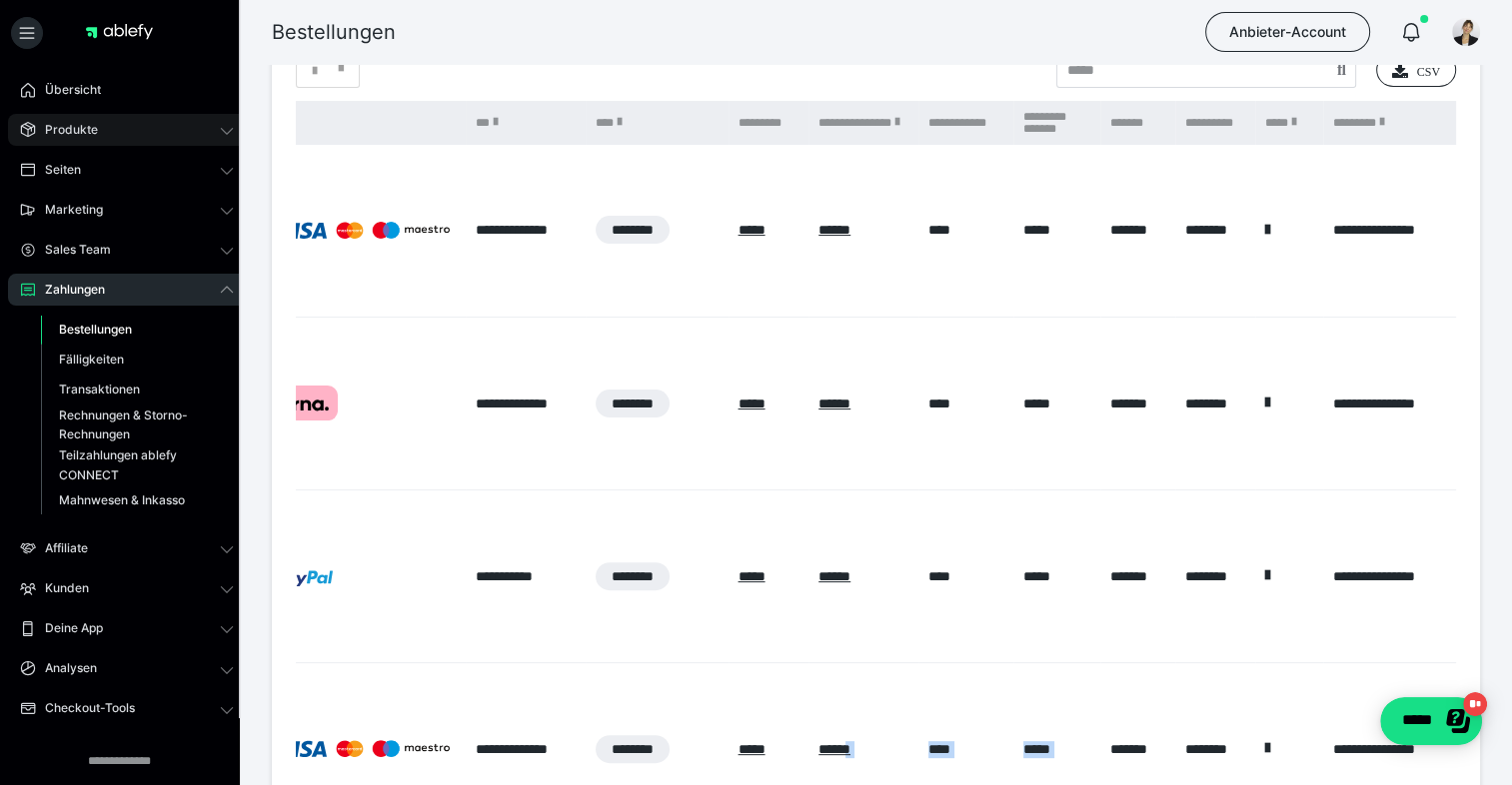 click 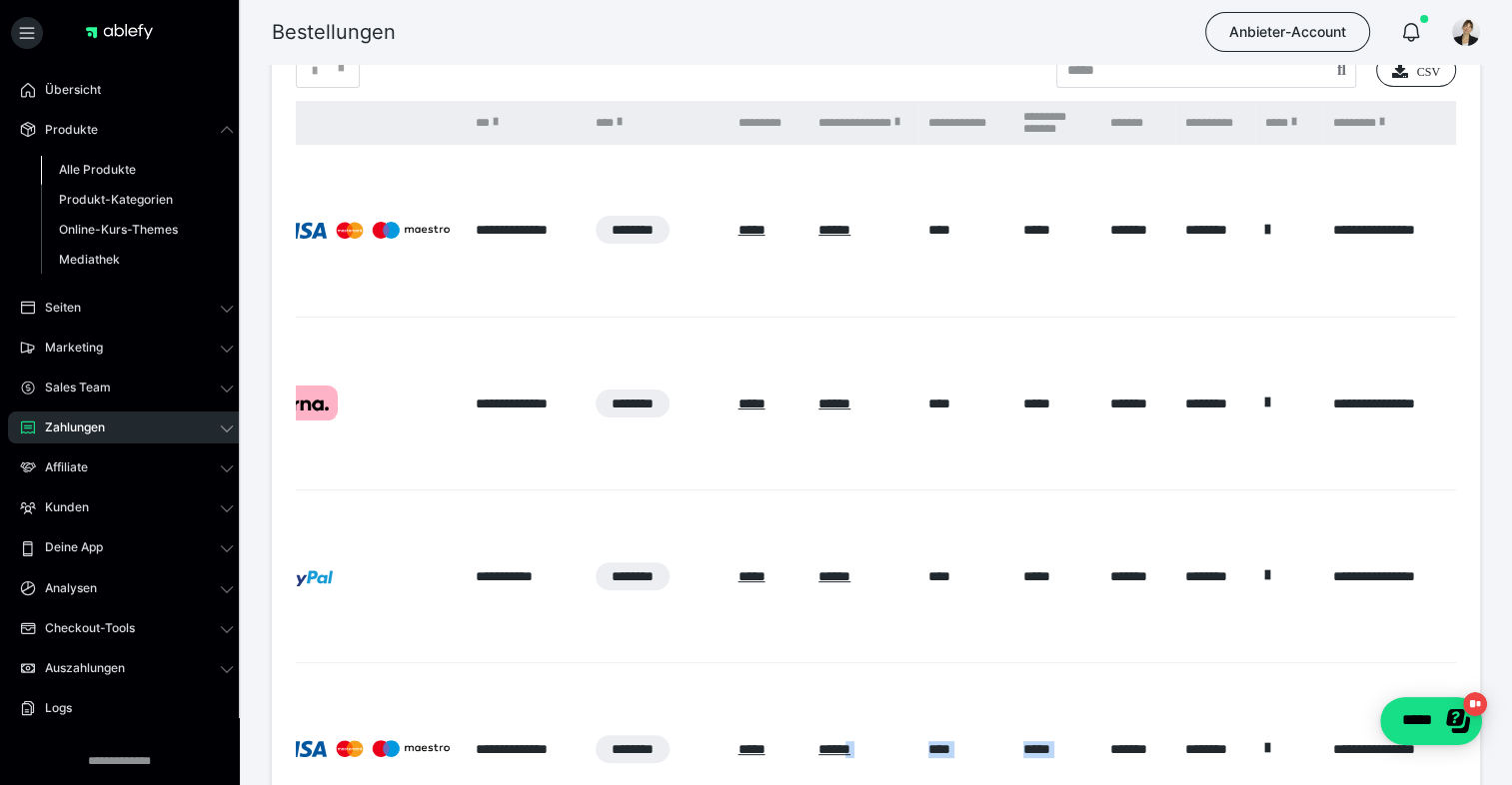 click on "Alle Produkte" at bounding box center [137, 170] 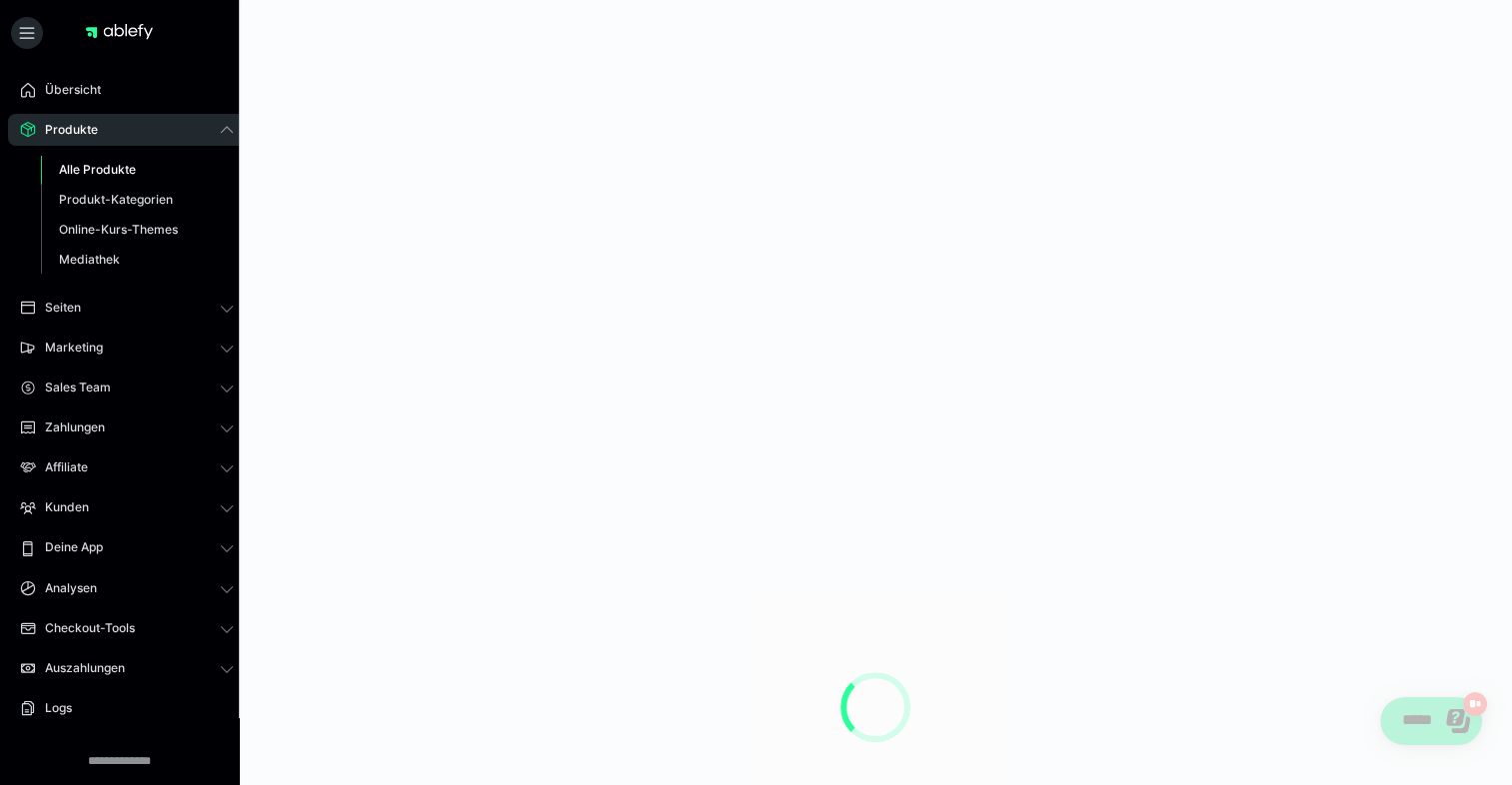 scroll, scrollTop: 0, scrollLeft: 0, axis: both 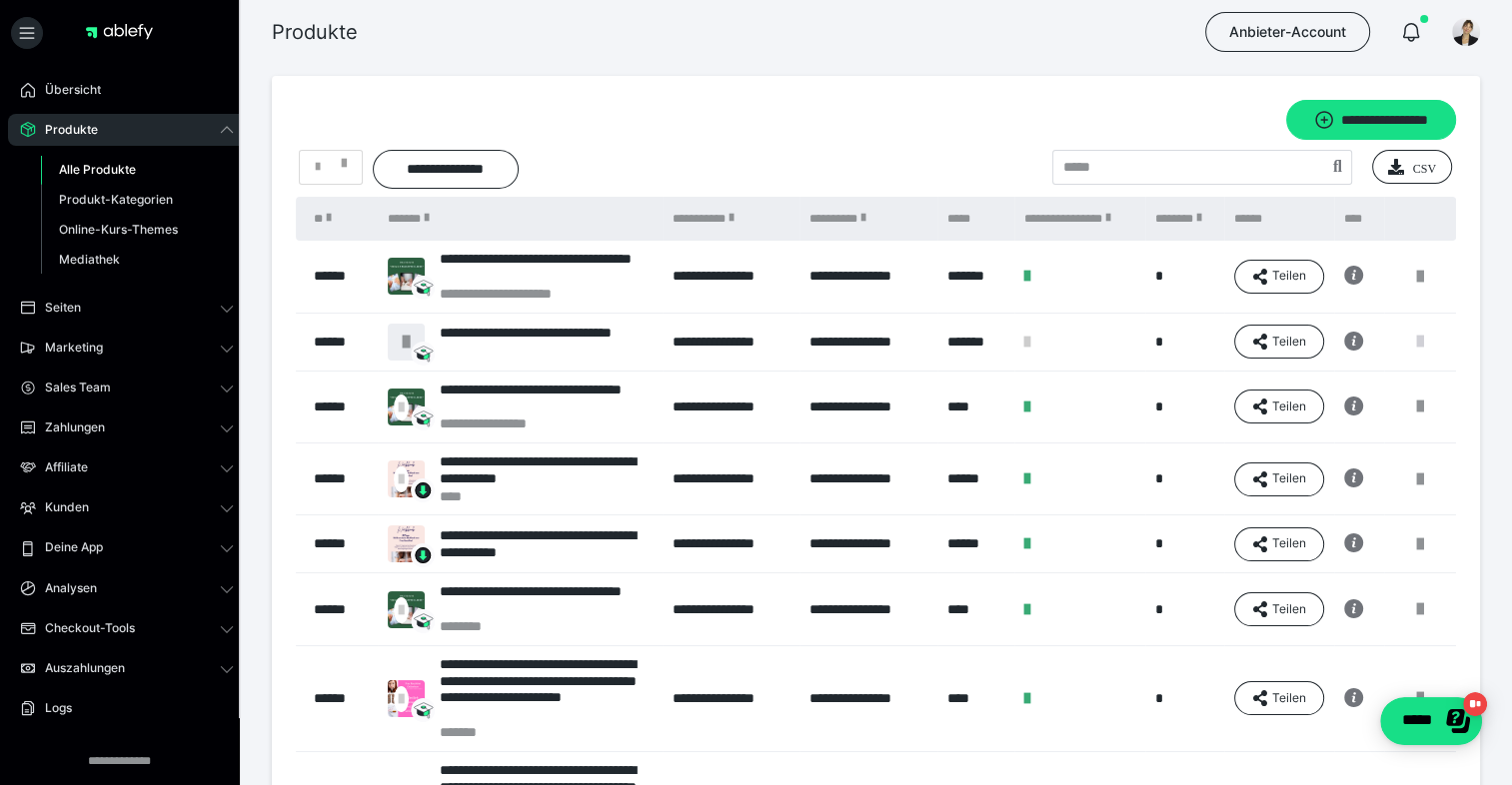 click at bounding box center [1420, 342] 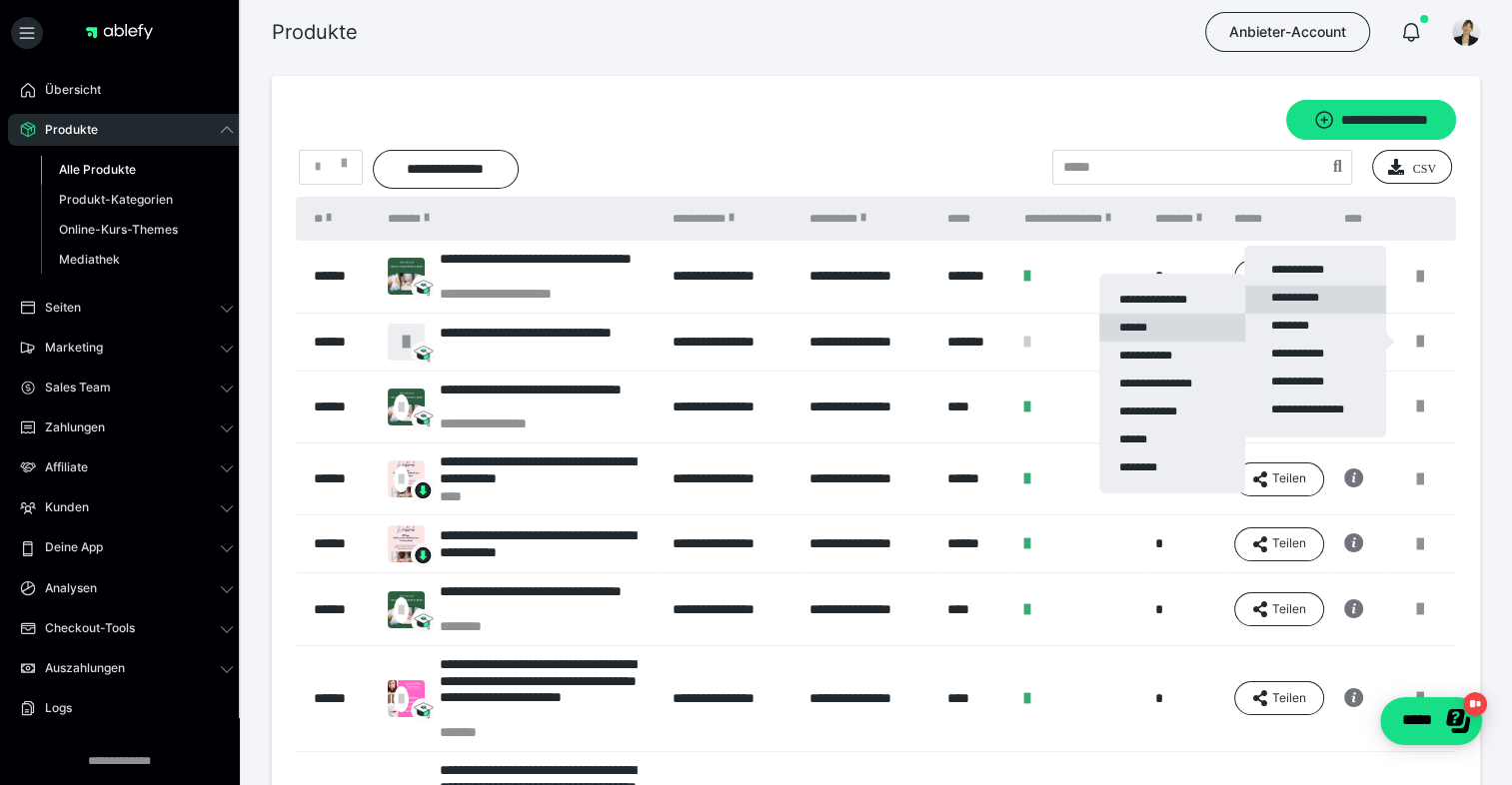 click on "******" at bounding box center (1172, 328) 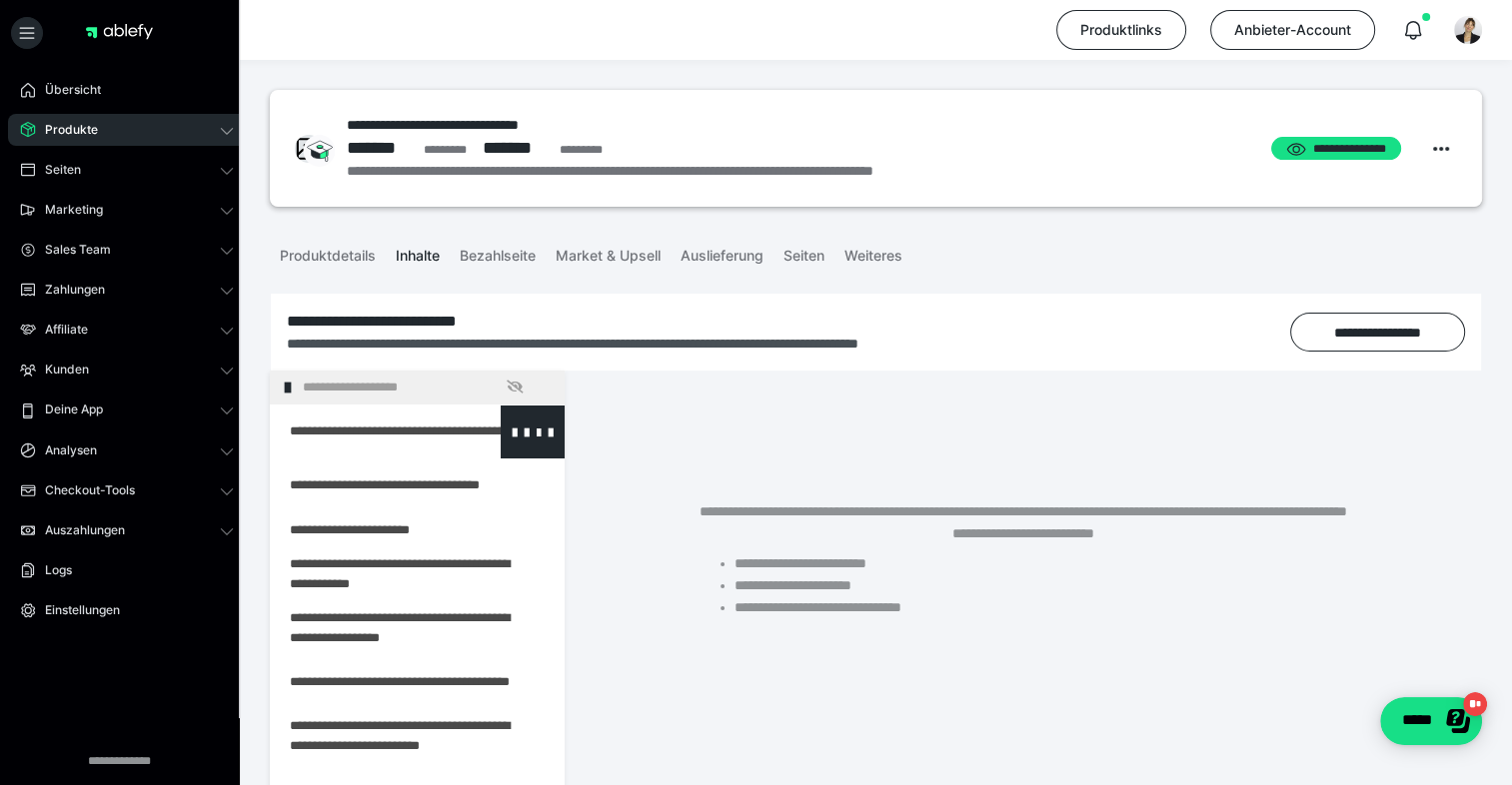 click at bounding box center (365, 431) 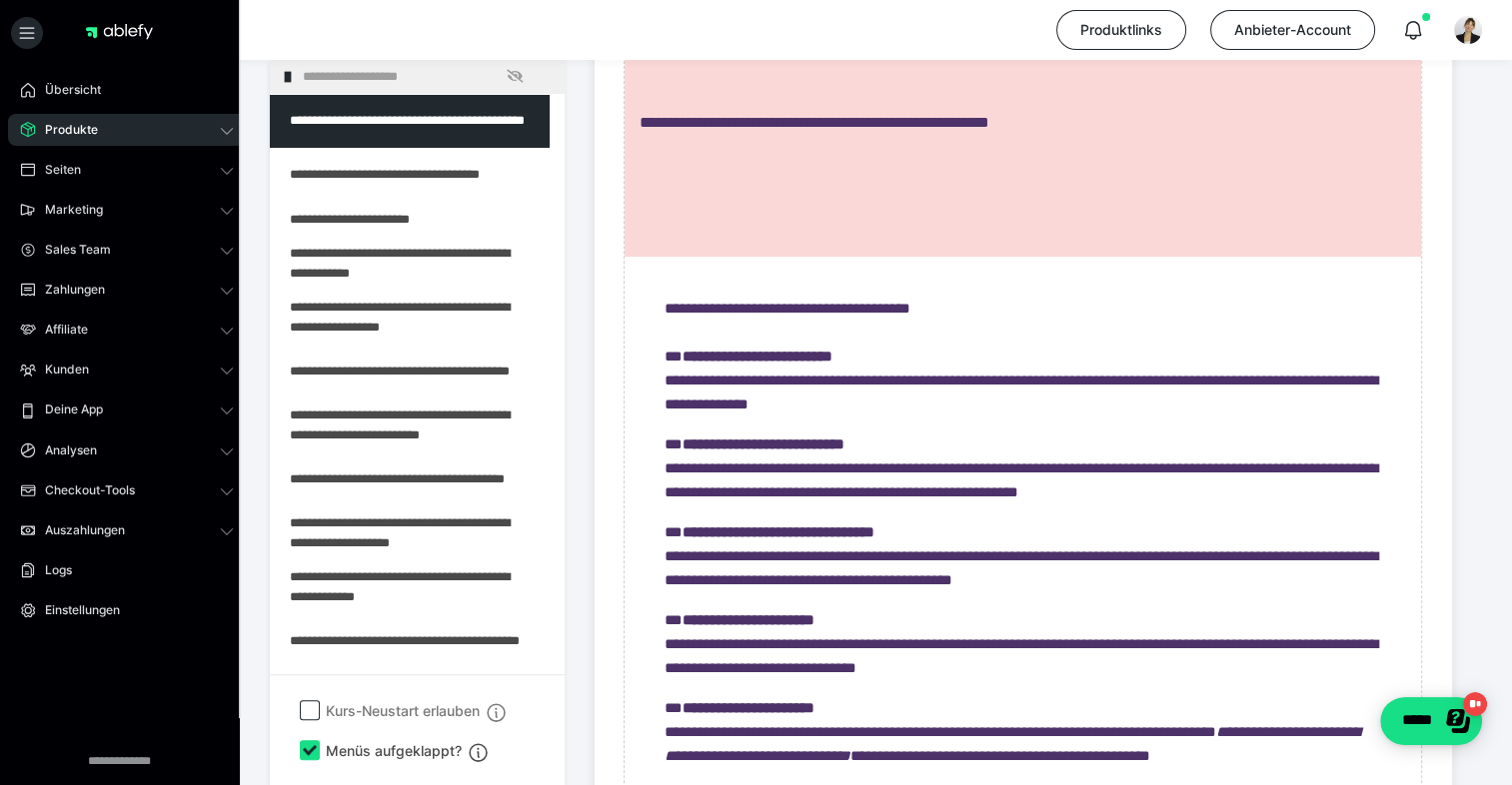 scroll, scrollTop: 572, scrollLeft: 0, axis: vertical 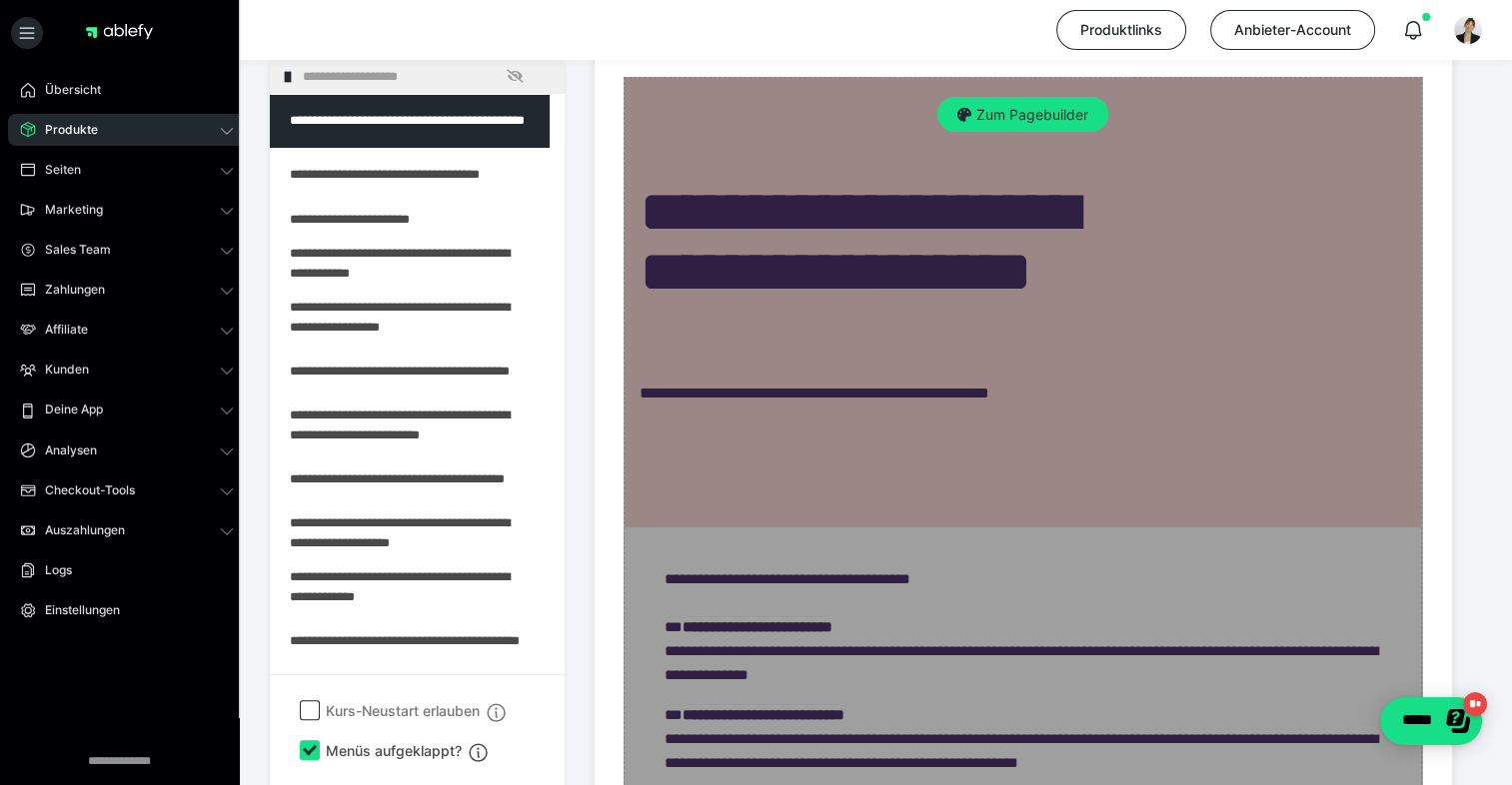 click on "Zum Pagebuilder" at bounding box center (1022, 740) 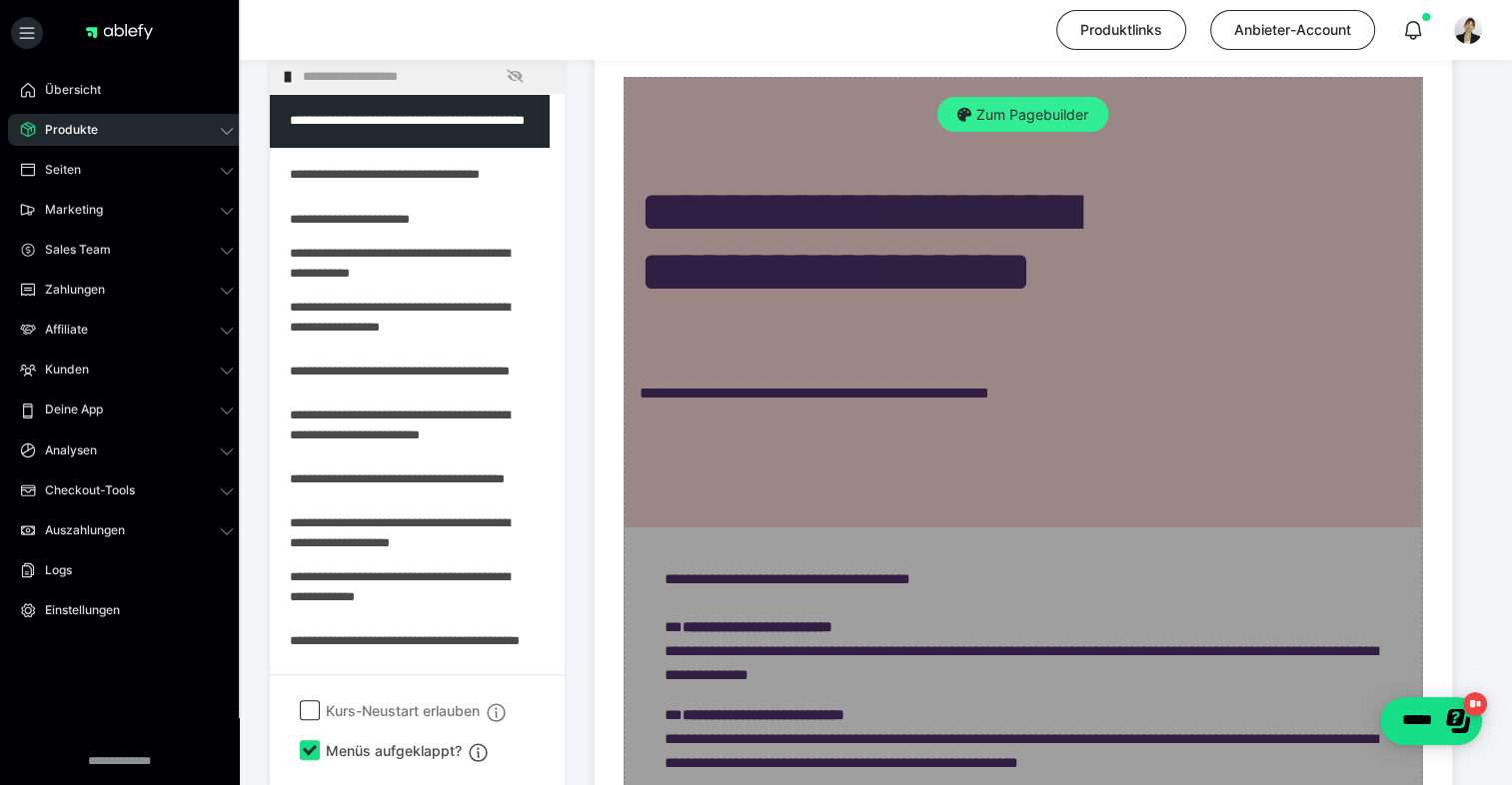 click on "Zum Pagebuilder" at bounding box center [1022, 115] 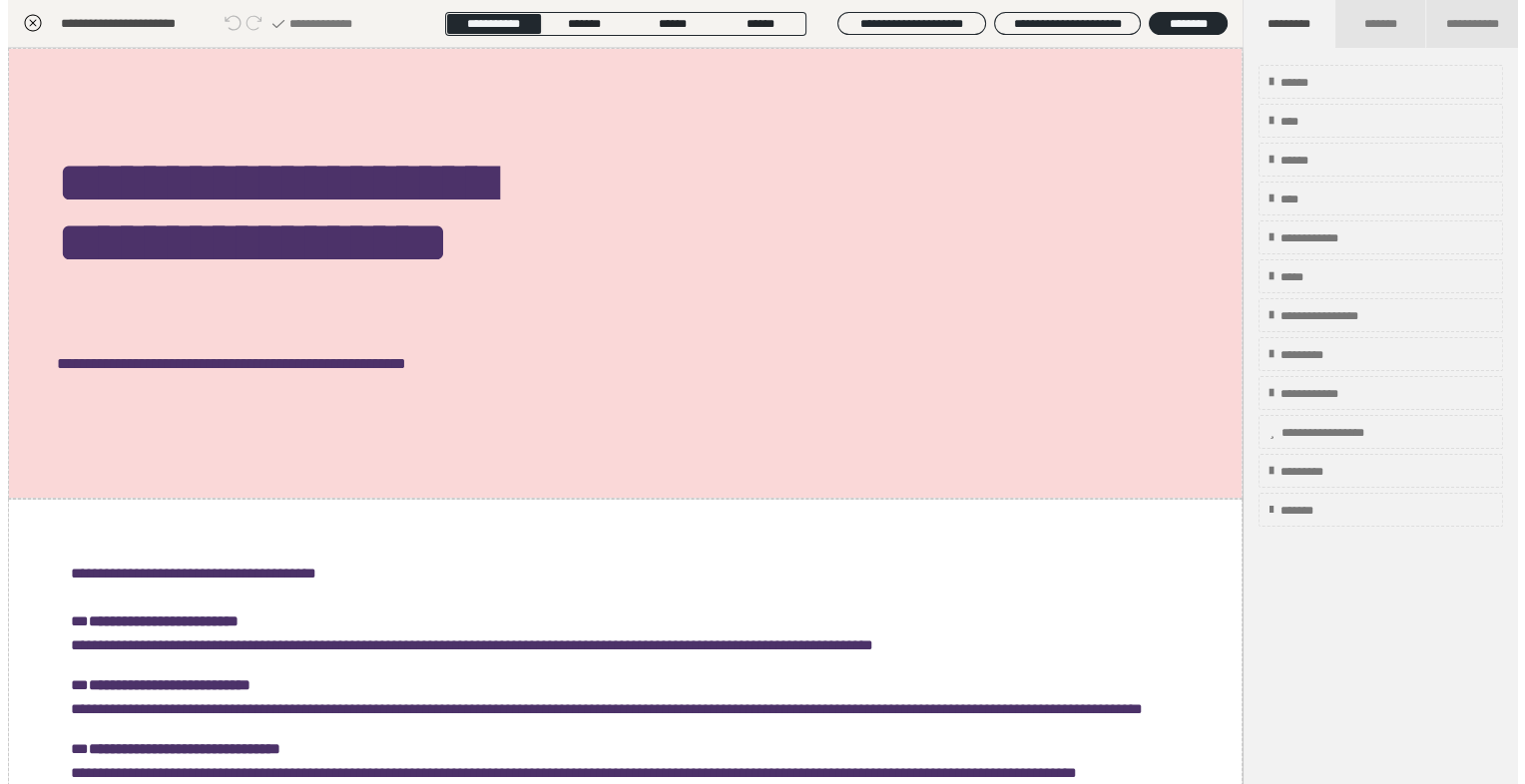 scroll, scrollTop: 310, scrollLeft: 0, axis: vertical 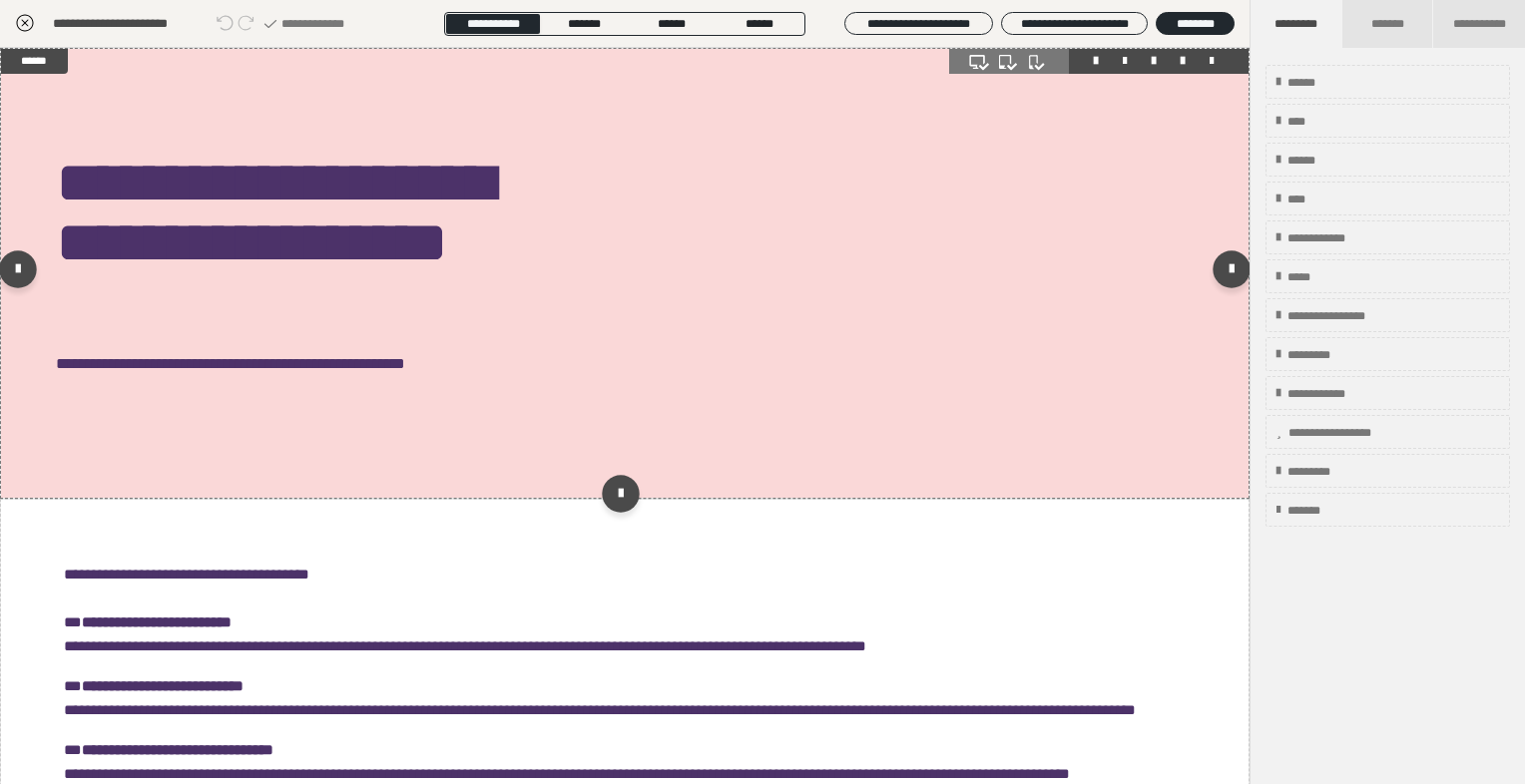 click on "**********" at bounding box center [625, 273] 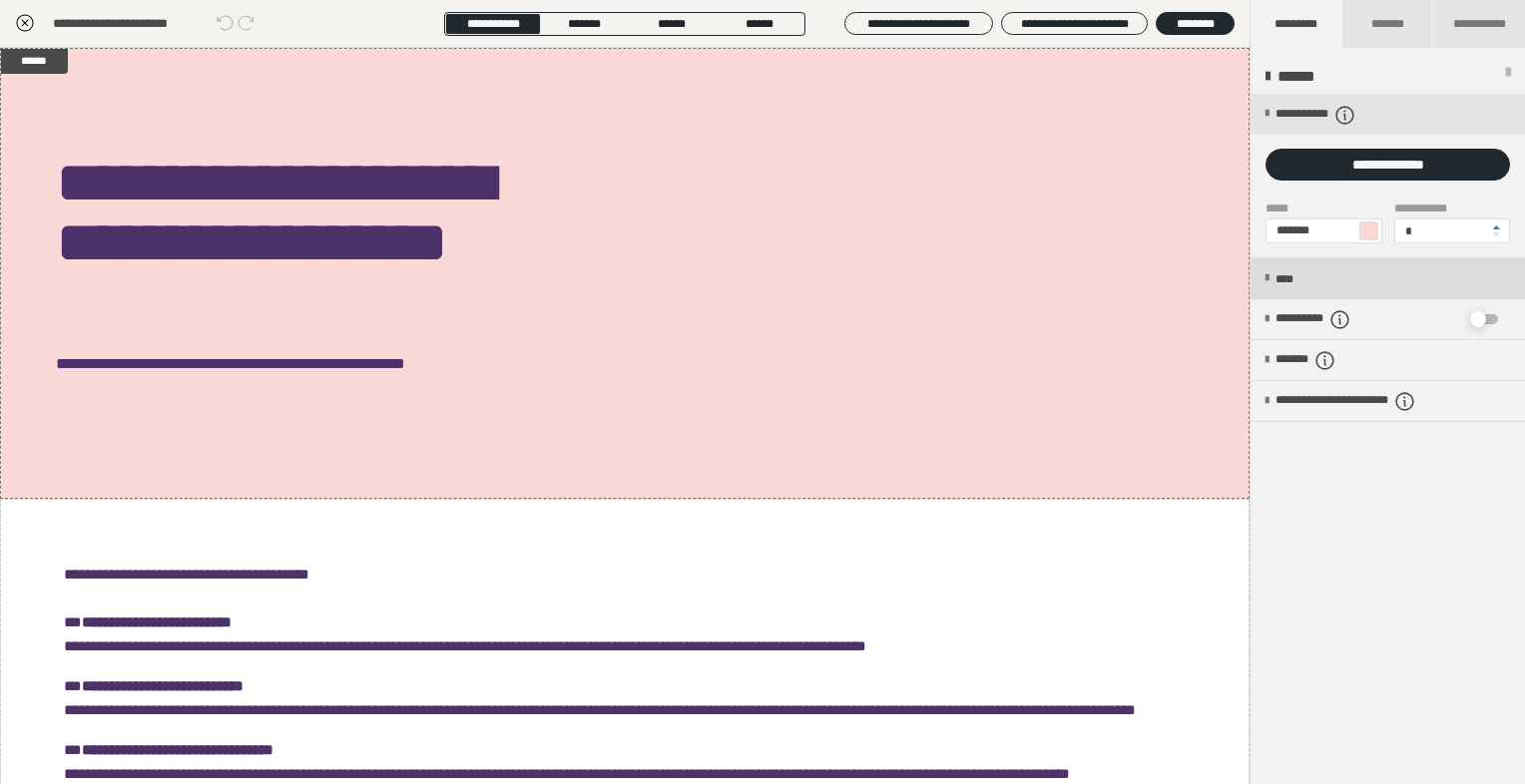 click on "****" at bounding box center [1290, 279] 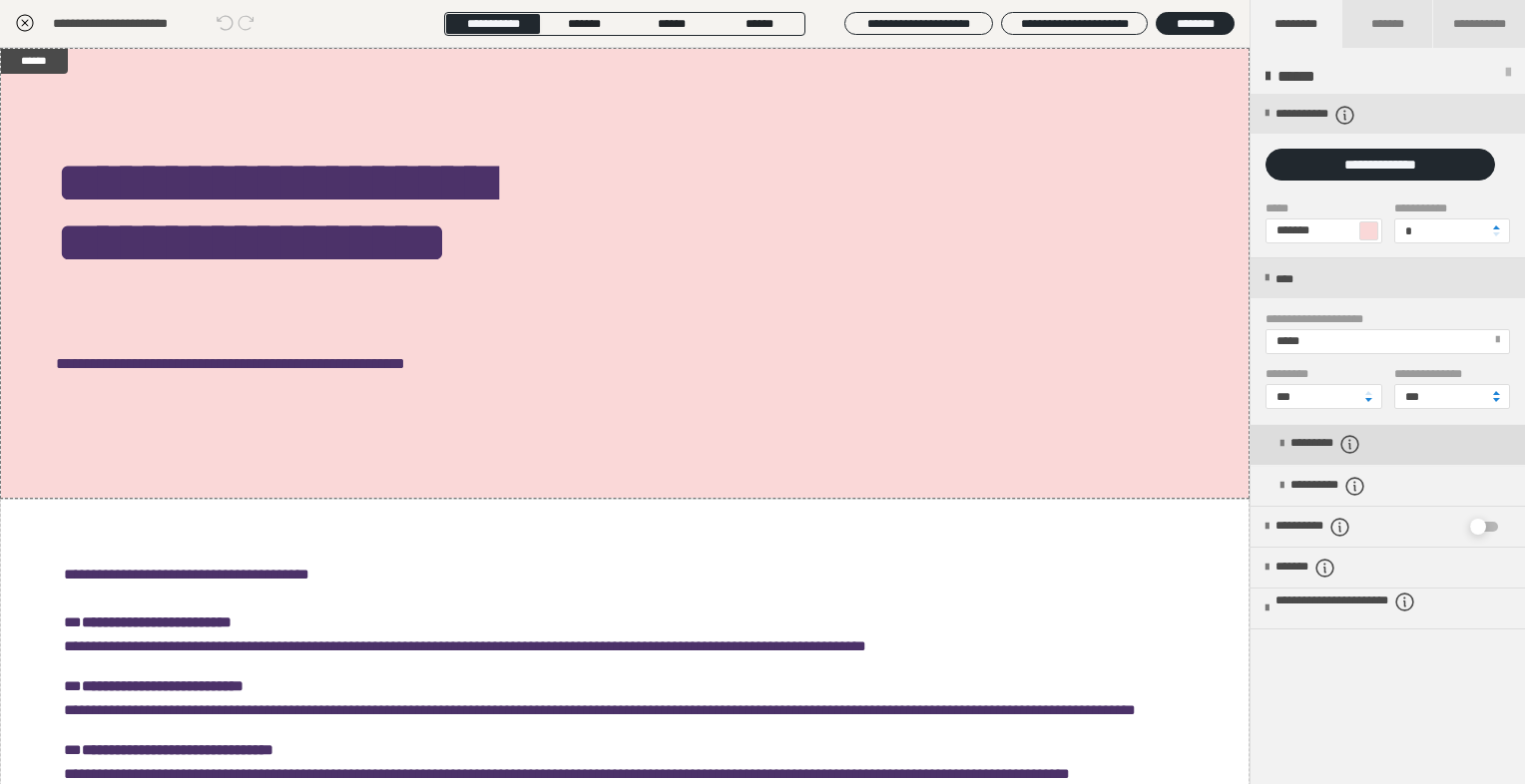 click on "*********" at bounding box center [1338, 444] 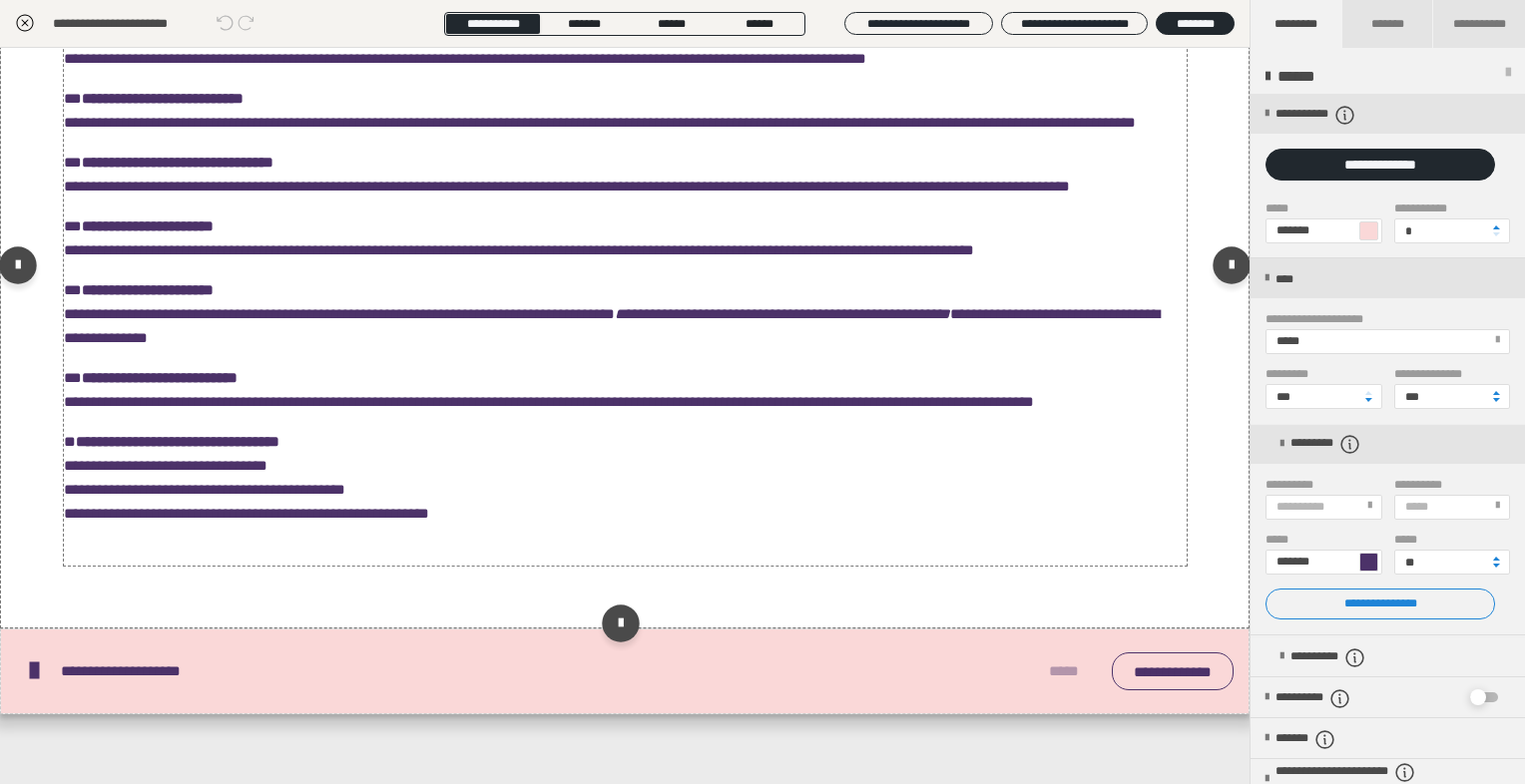scroll, scrollTop: 698, scrollLeft: 0, axis: vertical 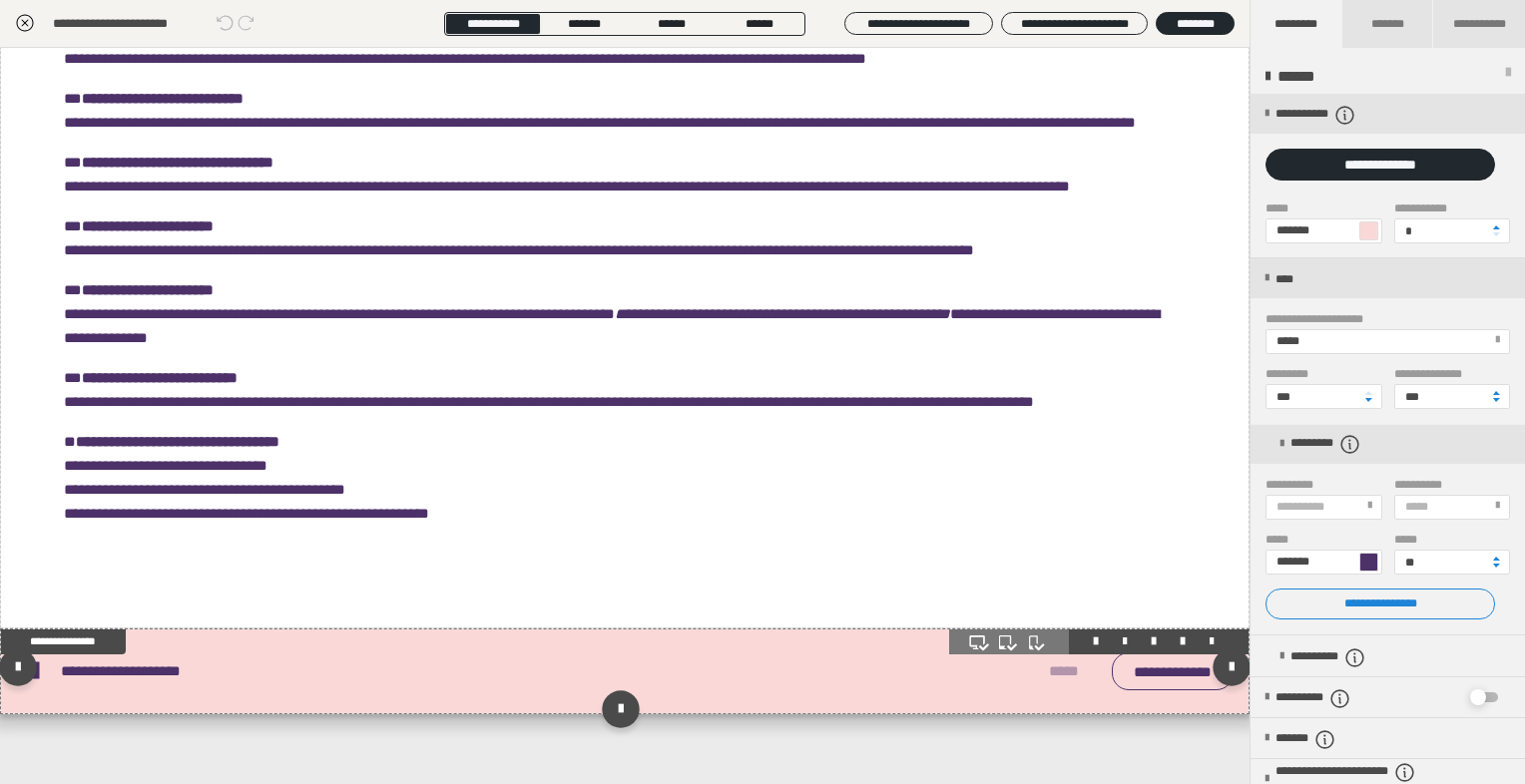 click on "**********" at bounding box center [625, 671] 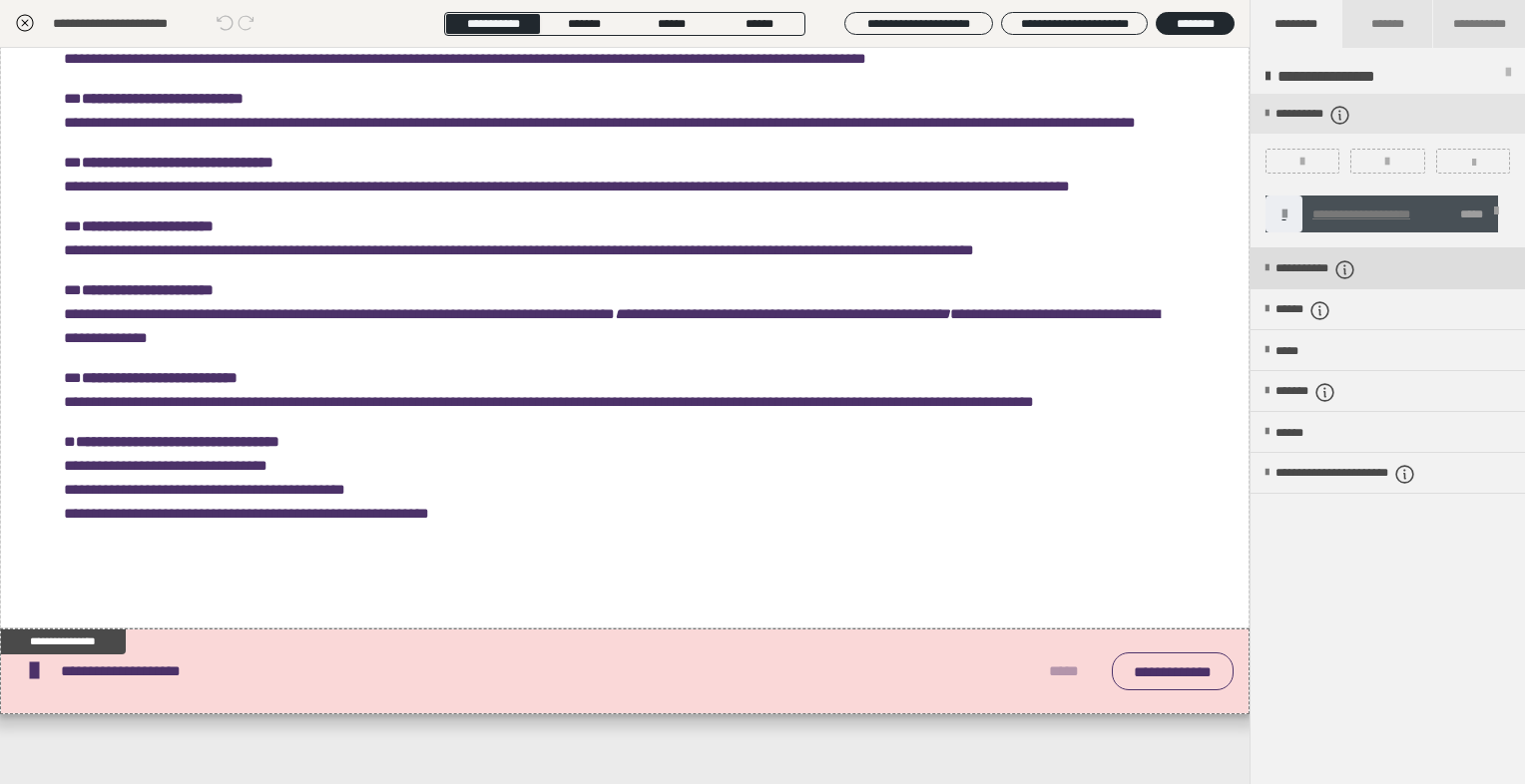 click on "**********" at bounding box center (1387, 268) 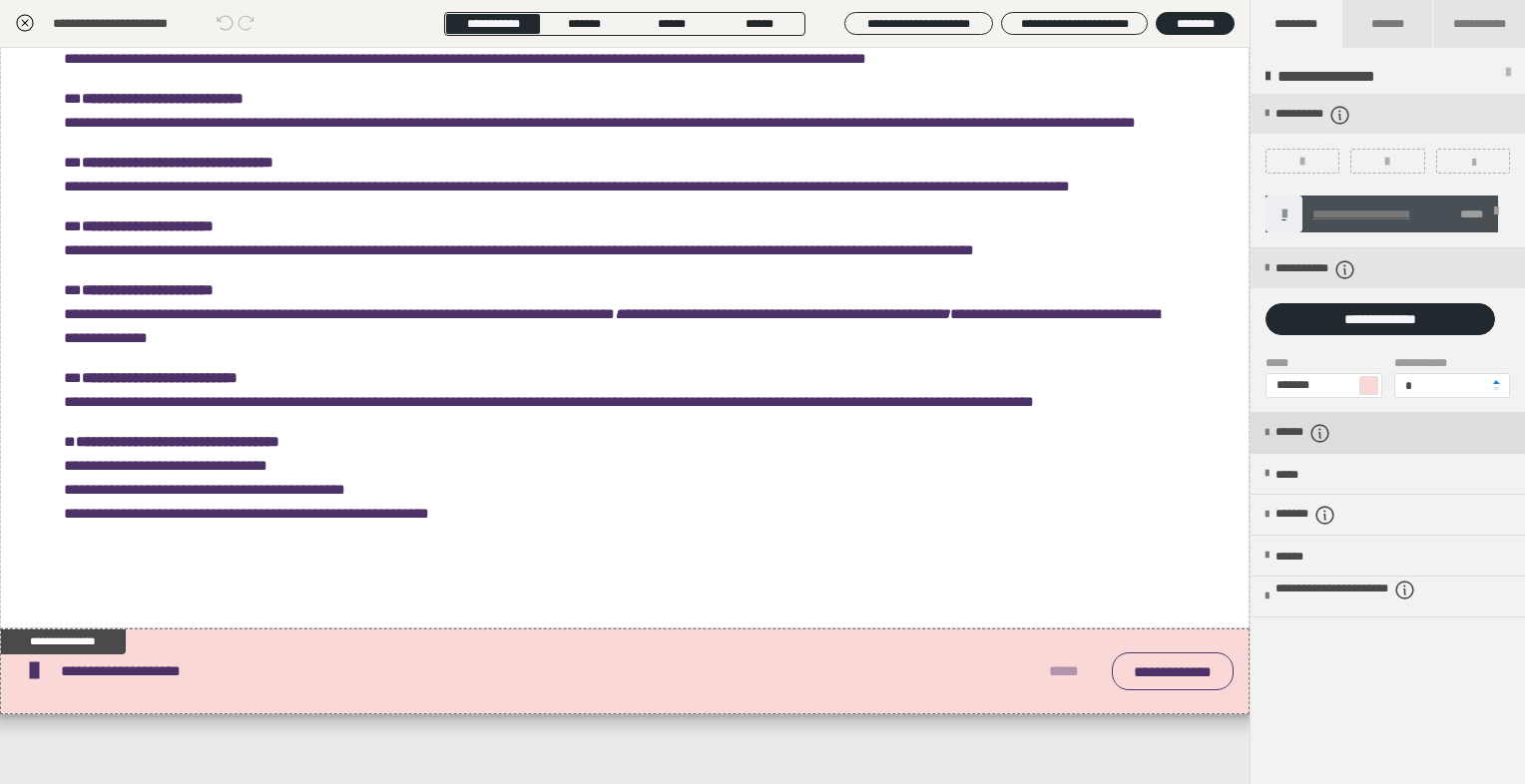 click on "******" at bounding box center [1318, 433] 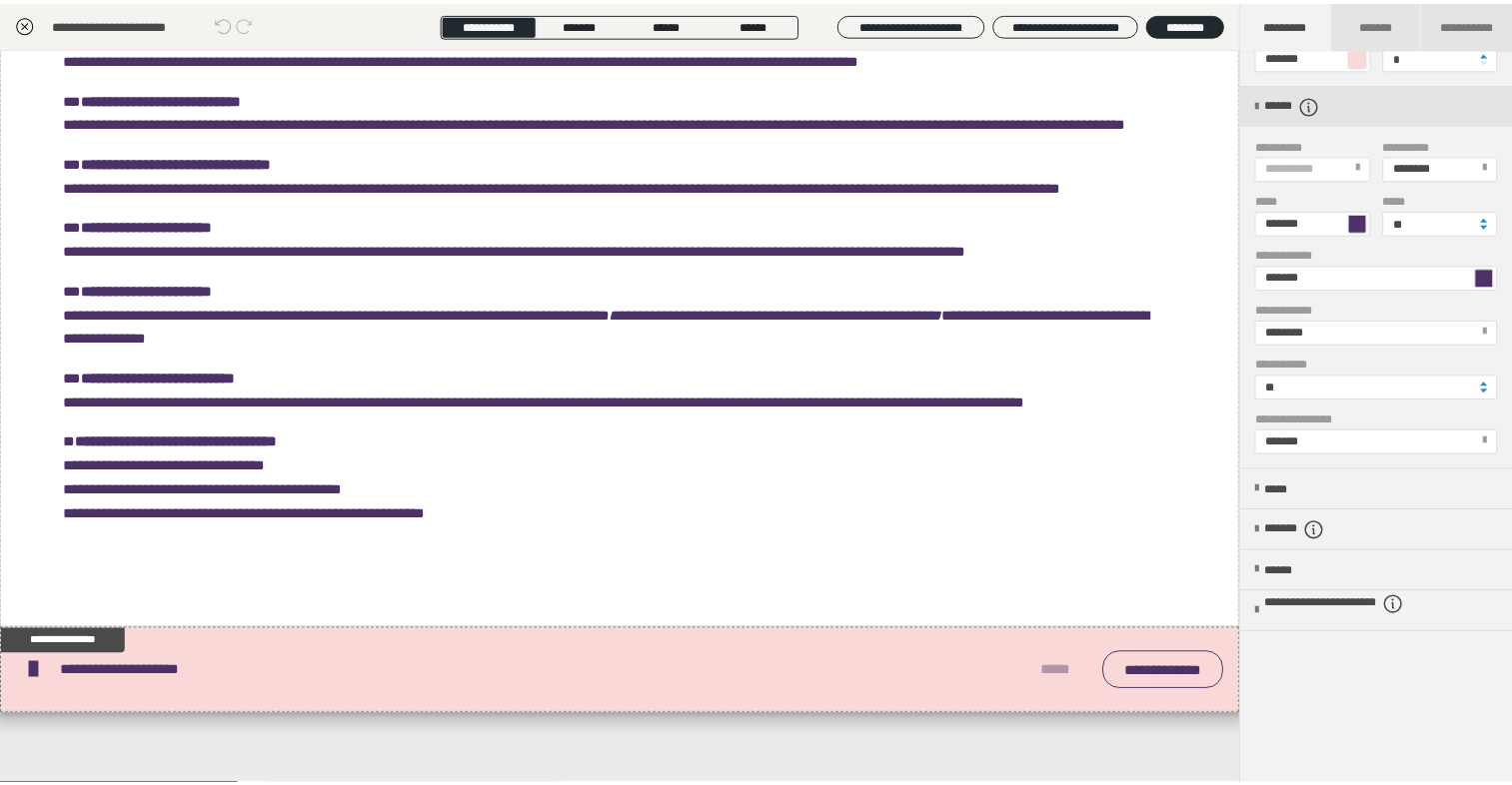 scroll, scrollTop: 336, scrollLeft: 0, axis: vertical 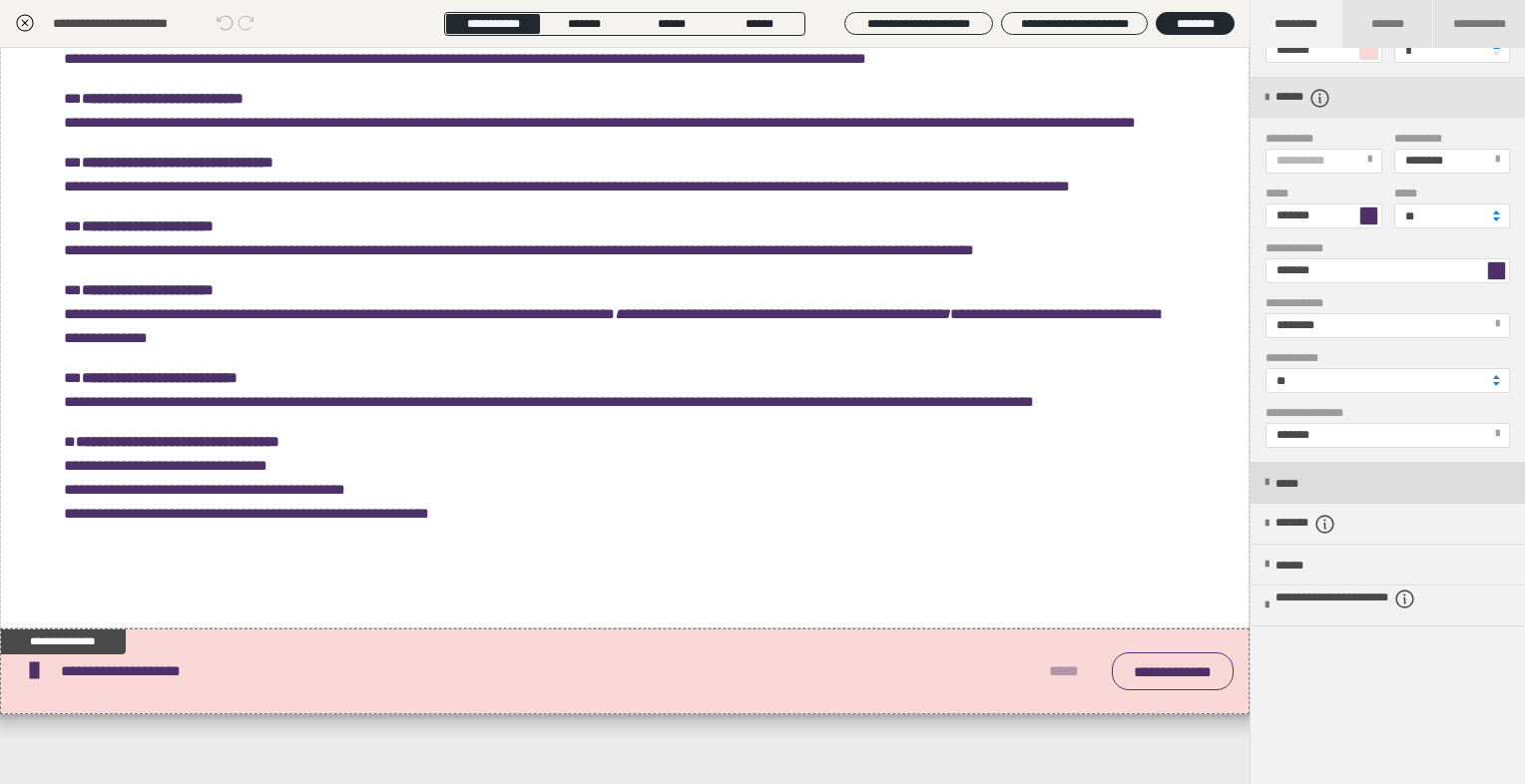 click on "*****" at bounding box center (1387, 483) 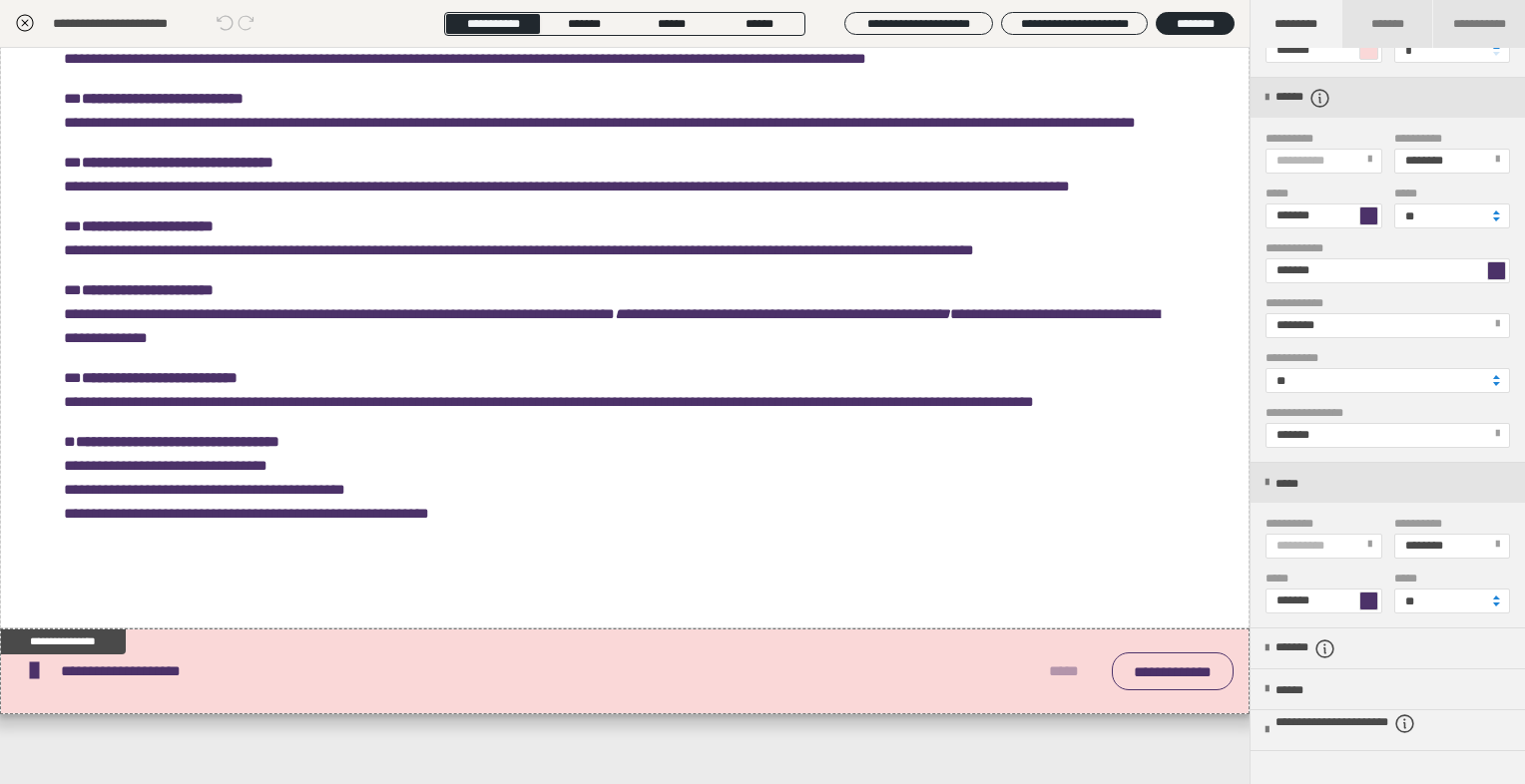 click 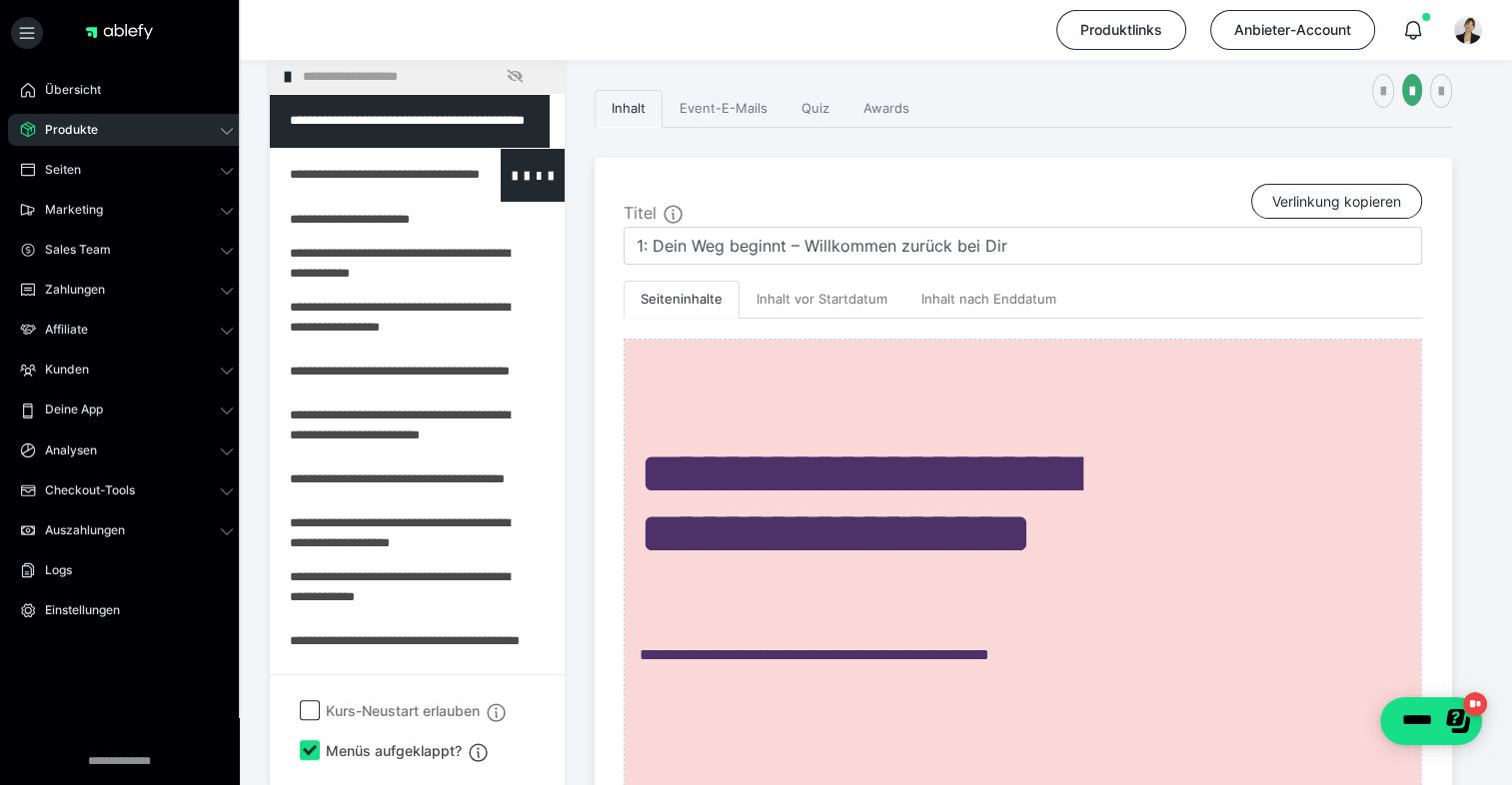 click at bounding box center (365, 175) 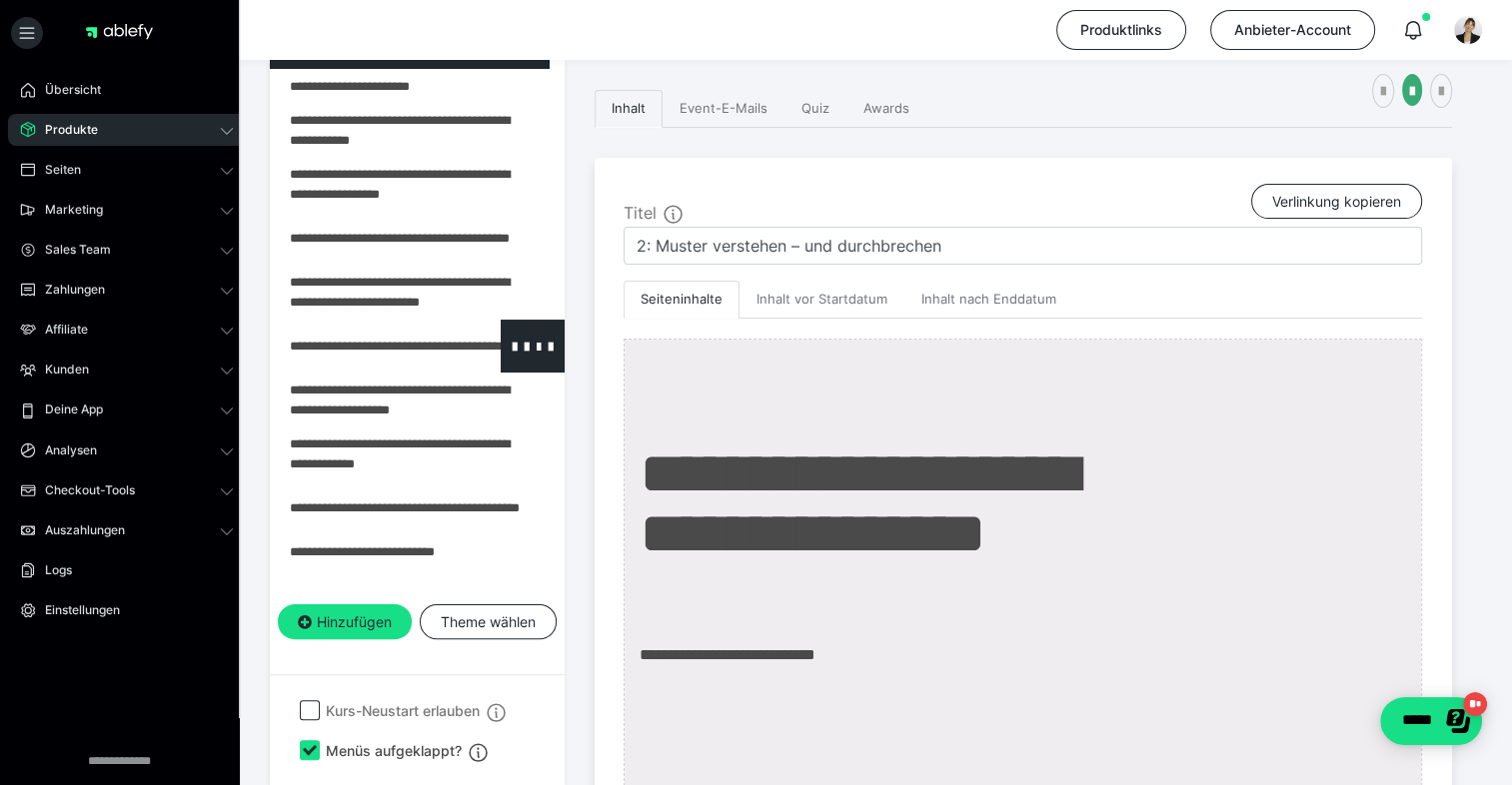 scroll, scrollTop: 168, scrollLeft: 0, axis: vertical 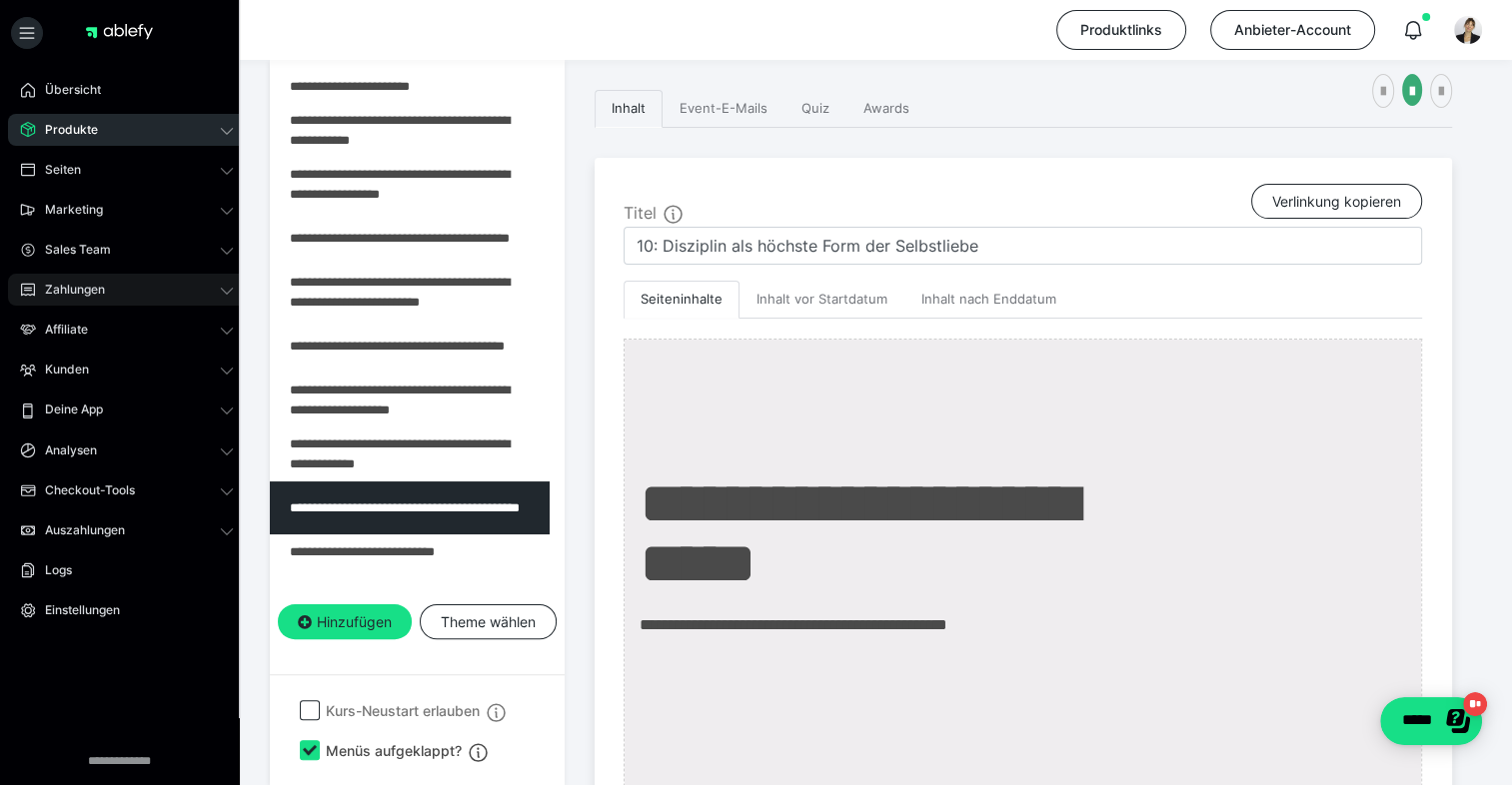 click 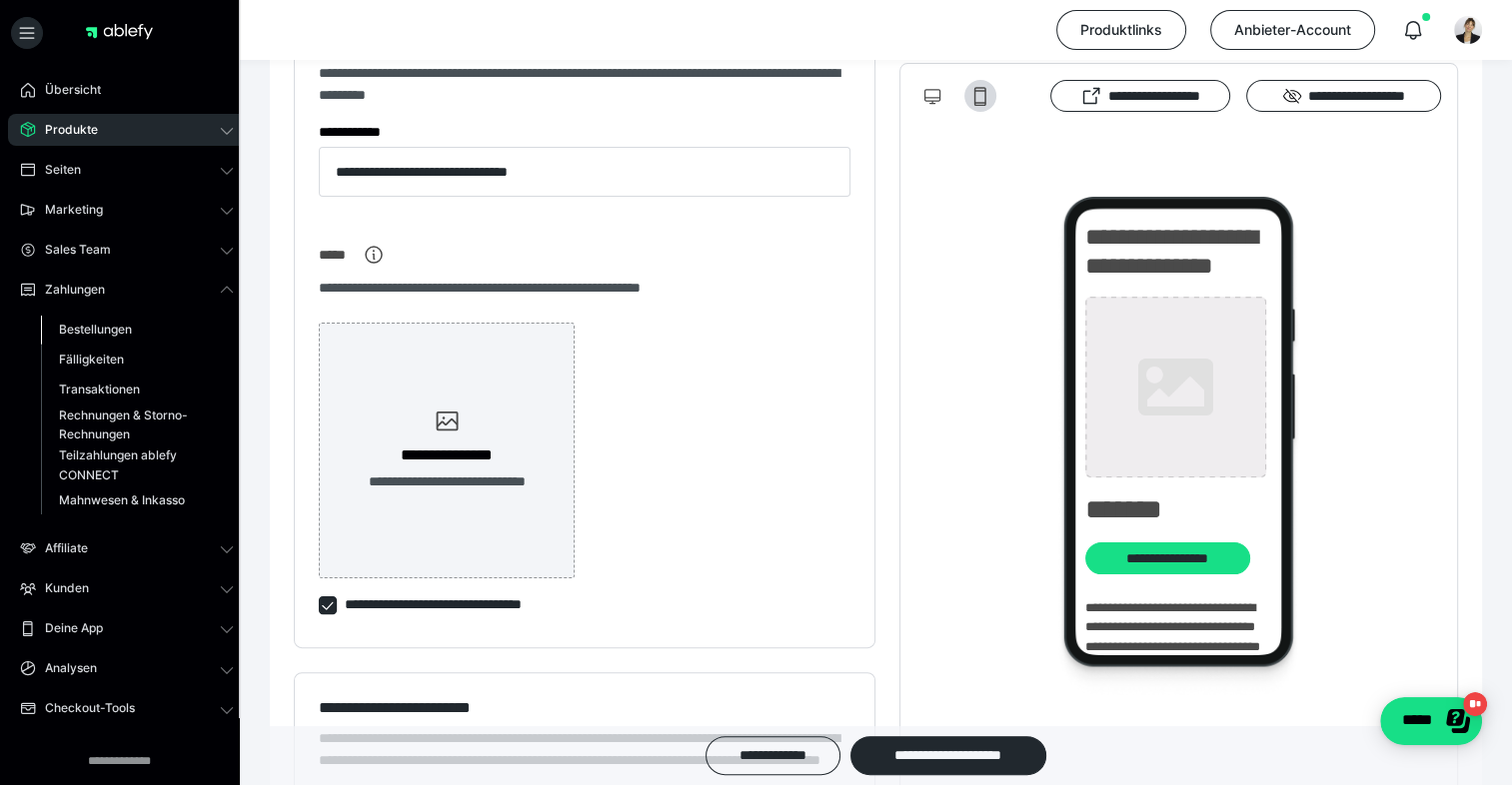 type on "**********" 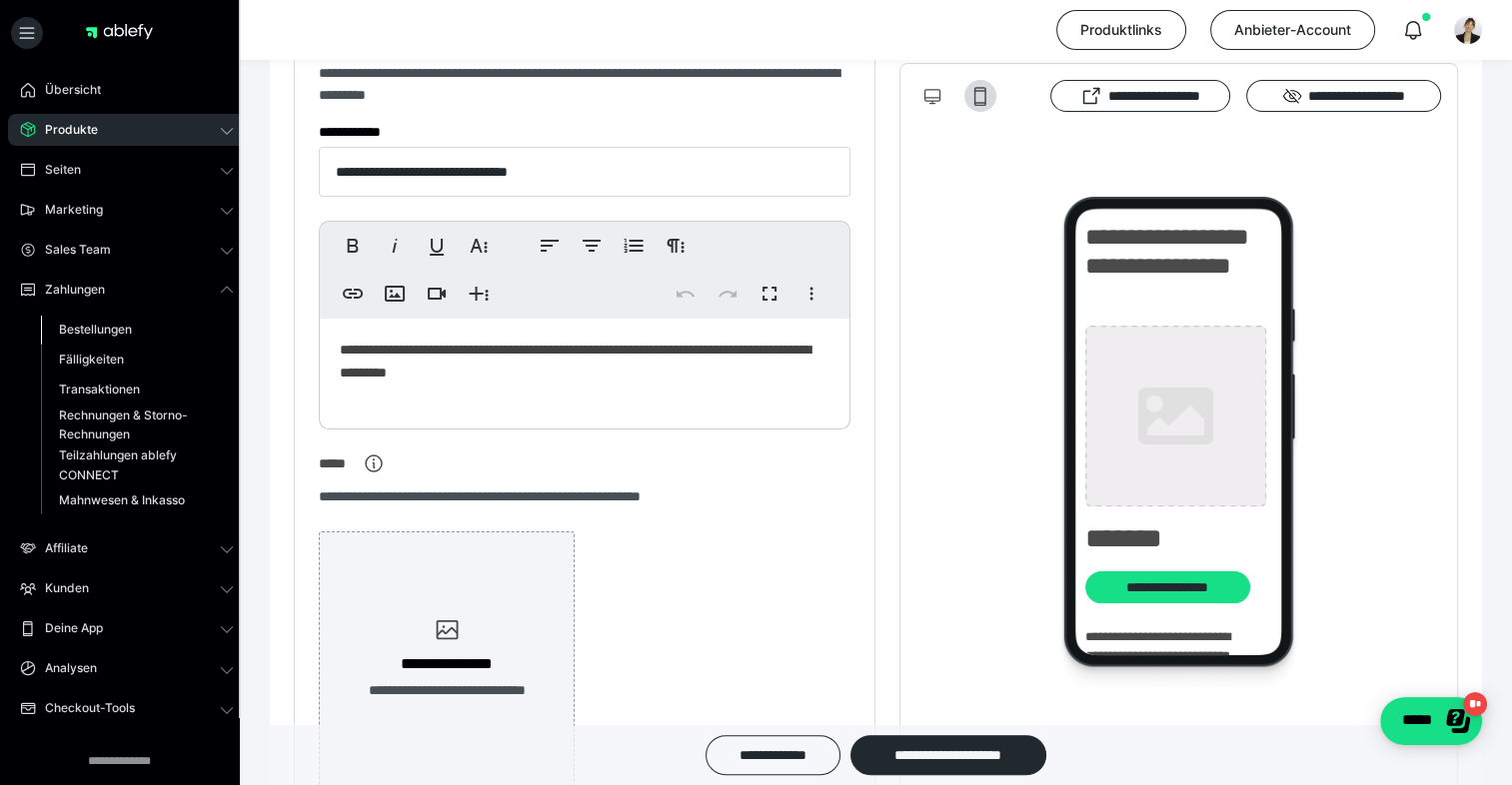 click on "Bestellungen" at bounding box center (95, 329) 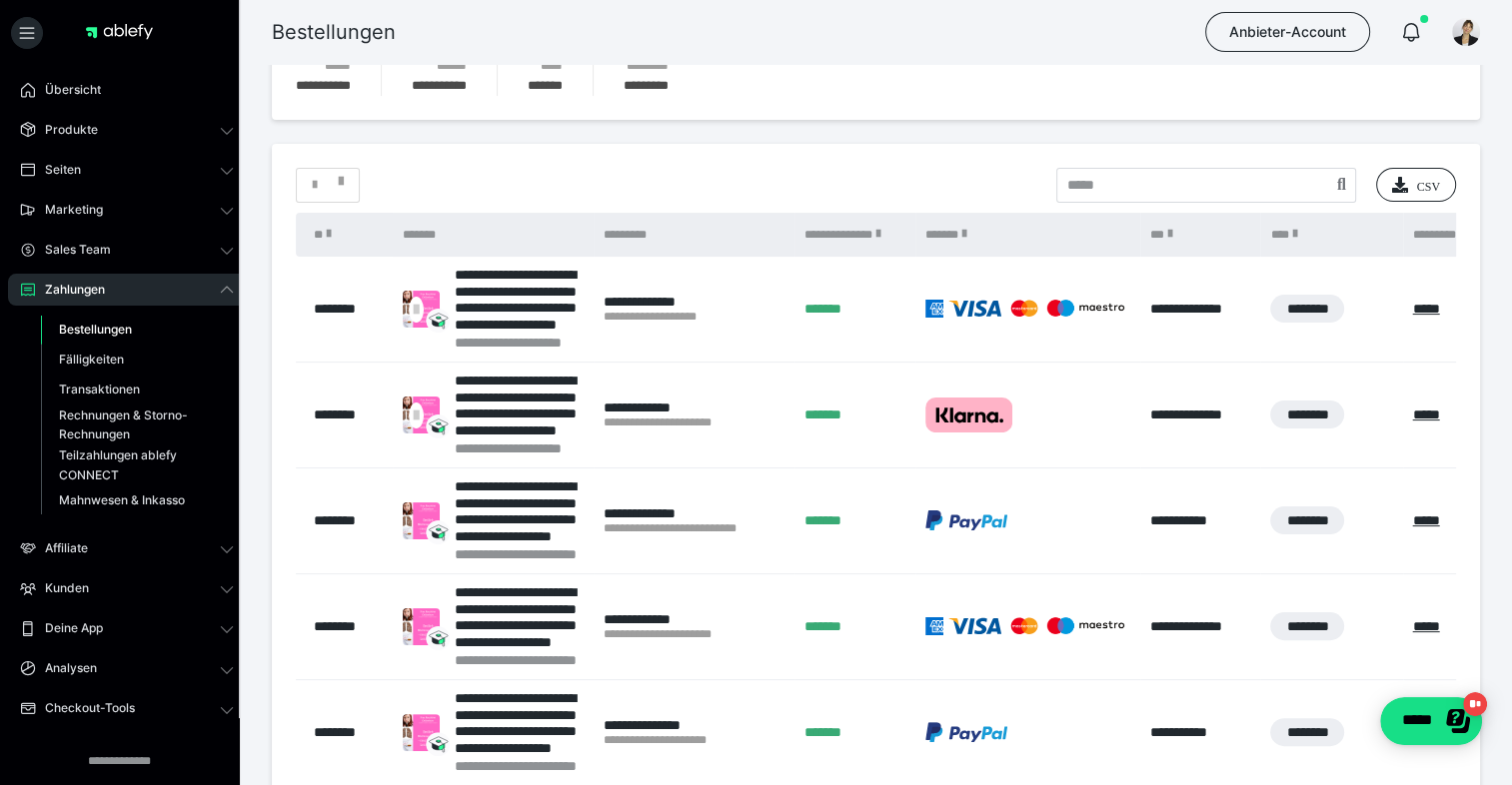scroll, scrollTop: 0, scrollLeft: 0, axis: both 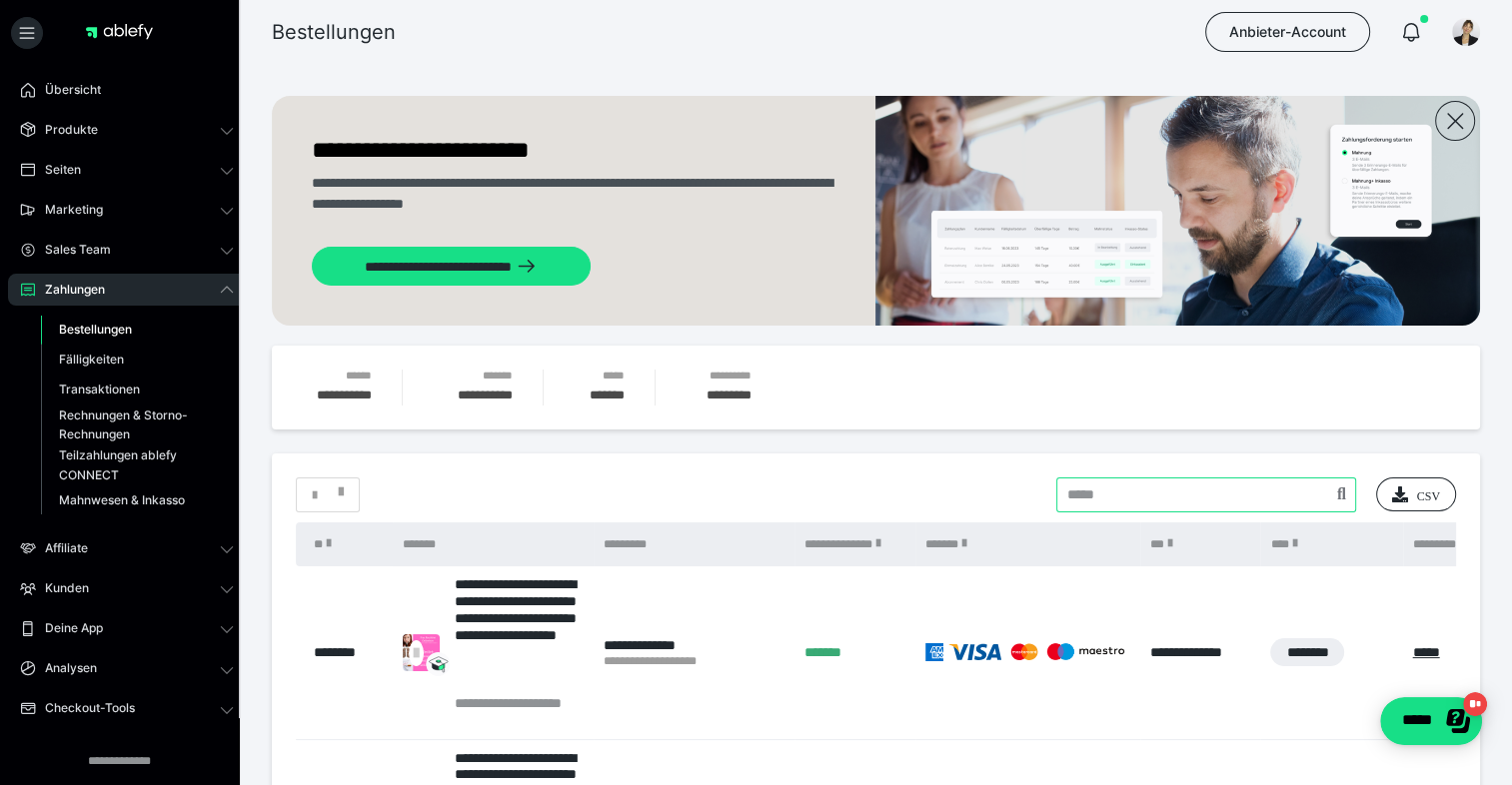 click at bounding box center (1206, 494) 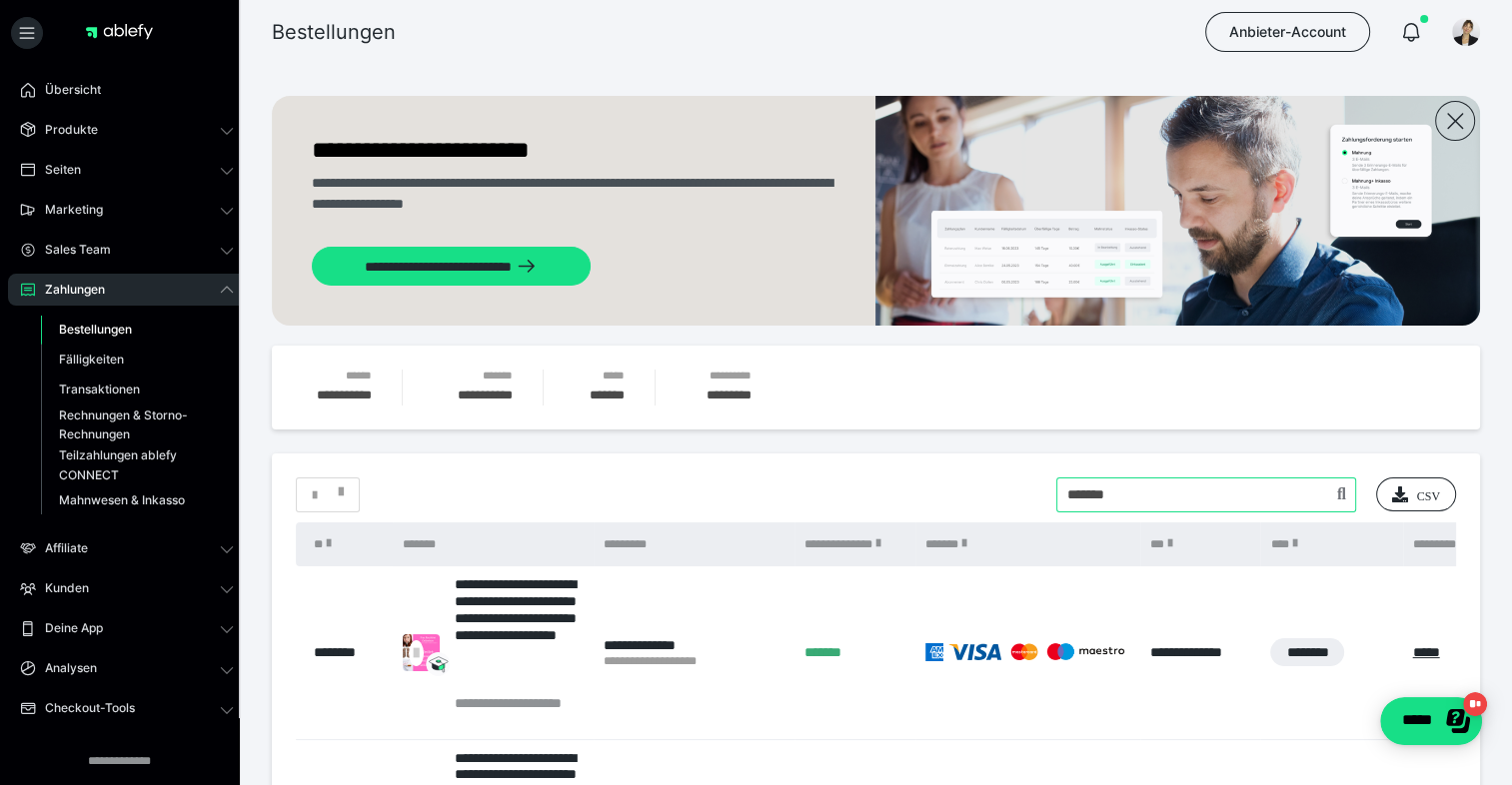 type on "*******" 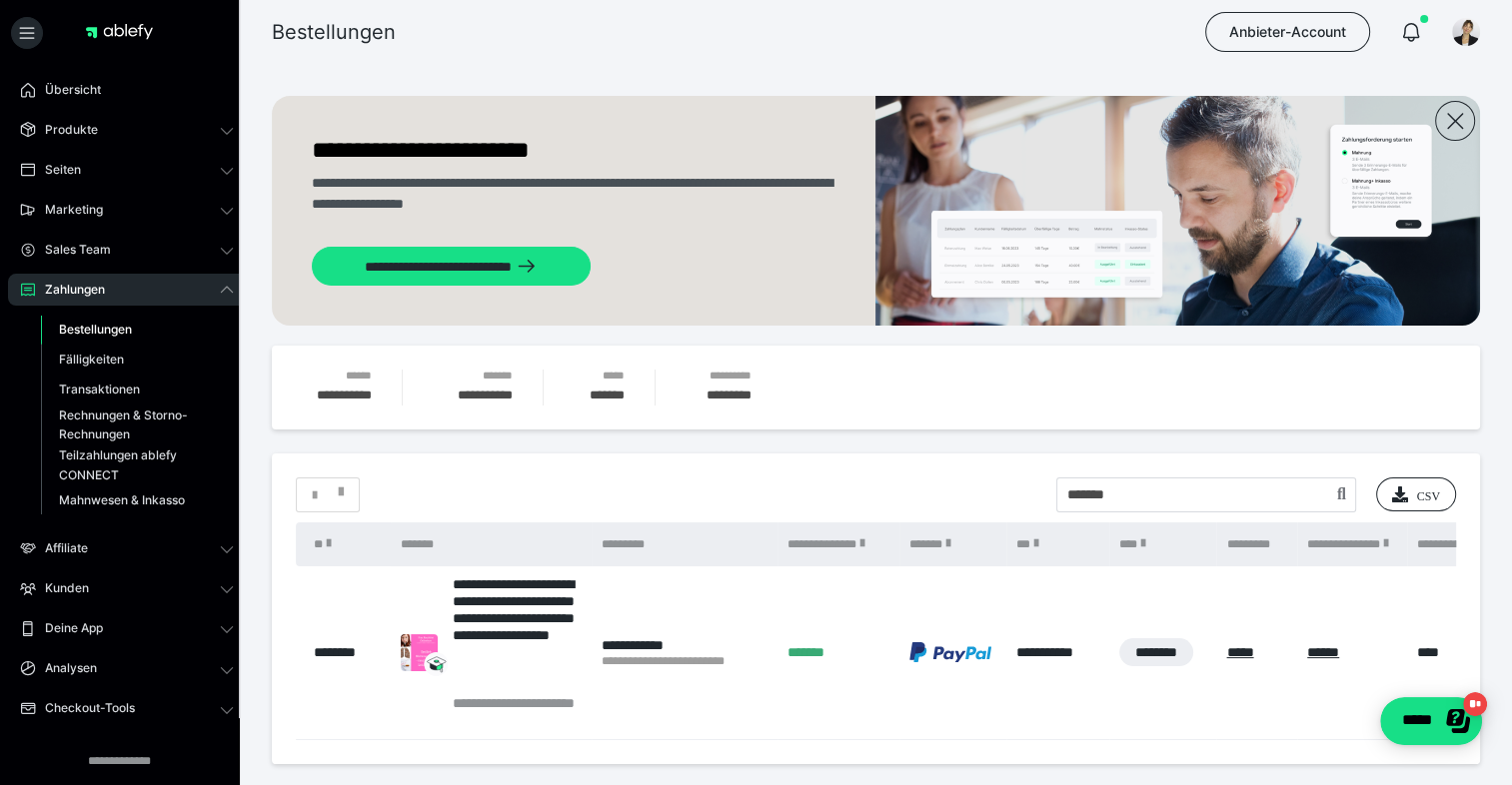 scroll, scrollTop: 109, scrollLeft: 0, axis: vertical 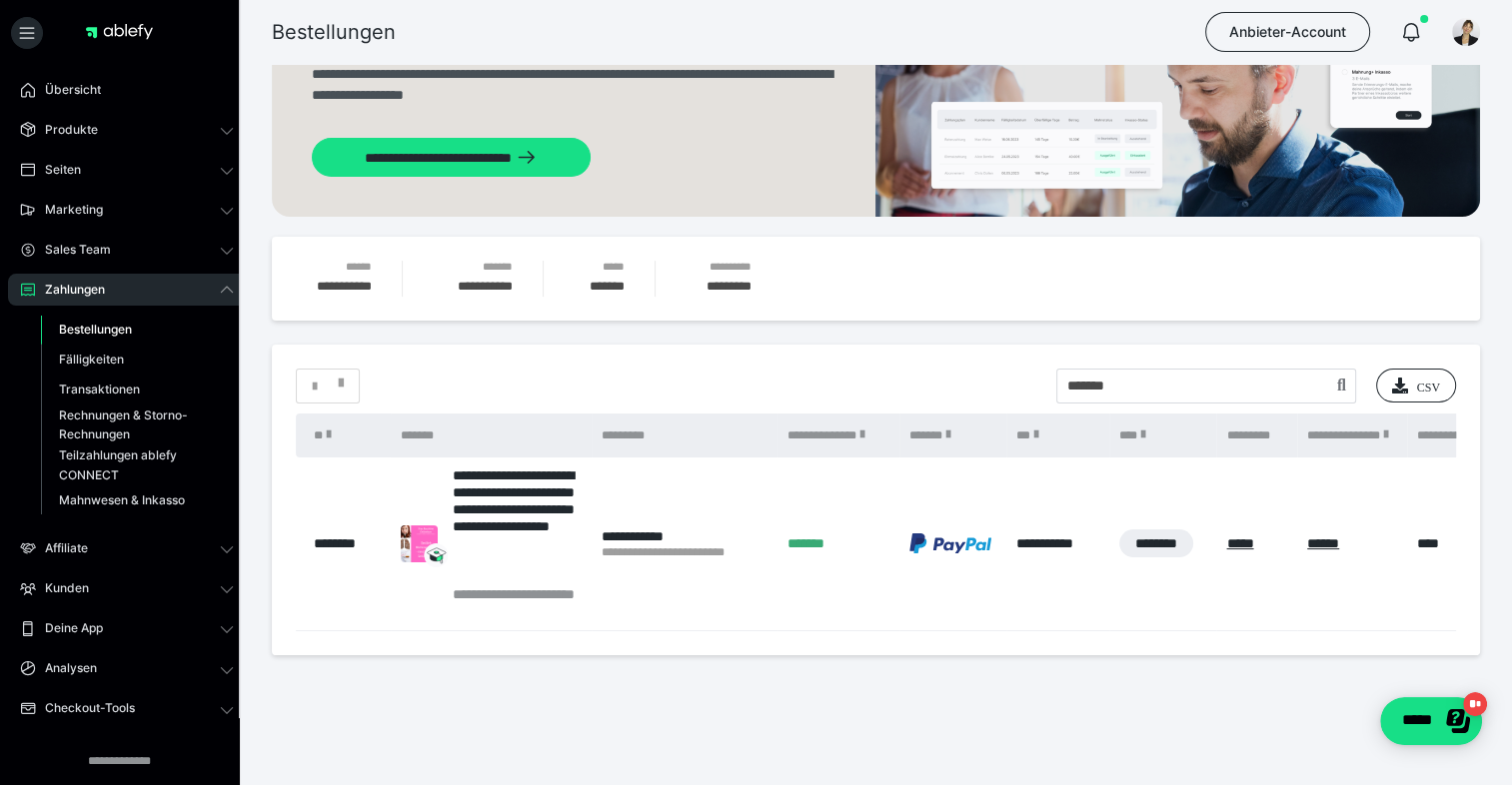click on "**********" at bounding box center [875, 499] 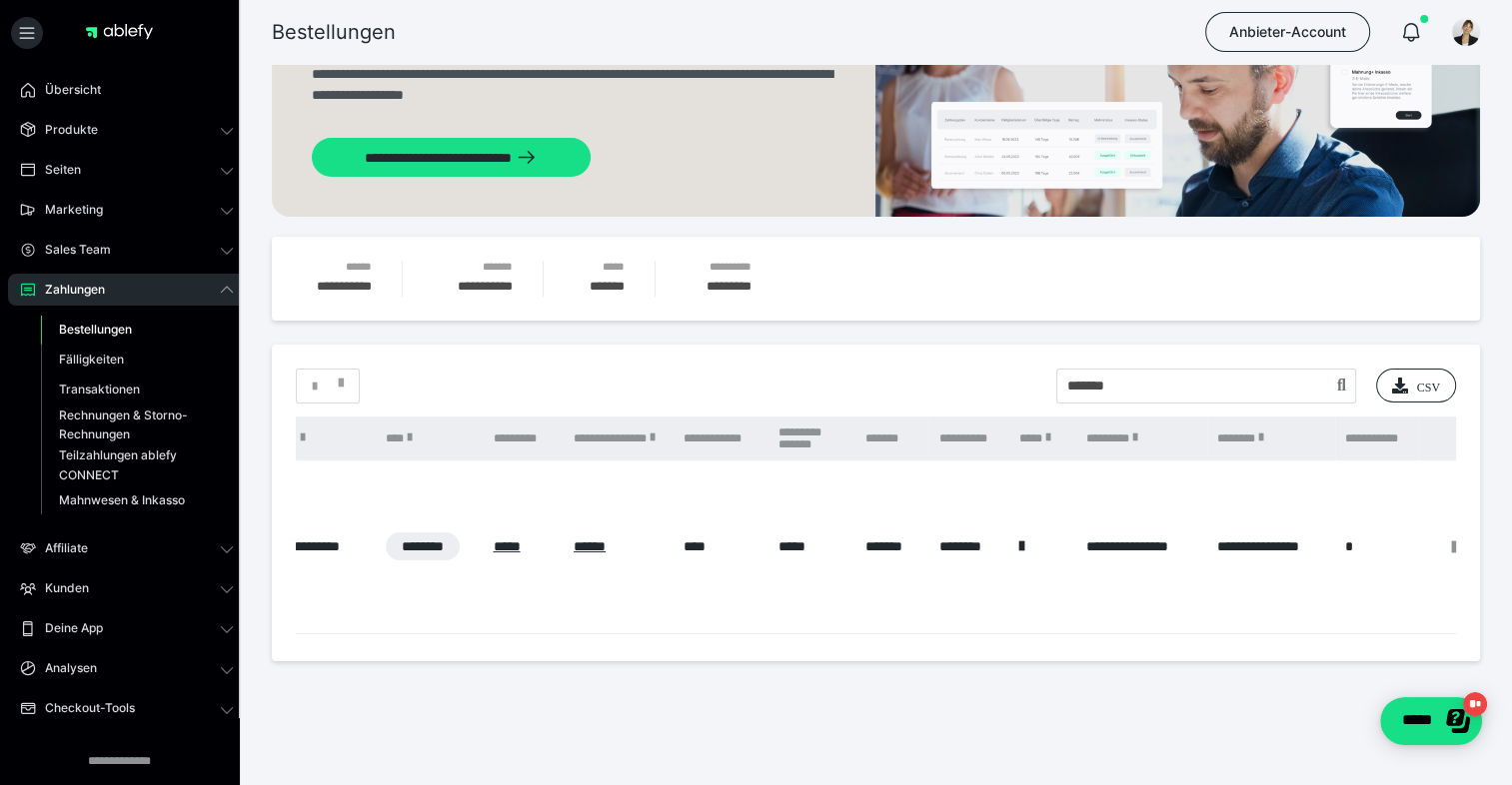 scroll, scrollTop: 0, scrollLeft: 767, axis: horizontal 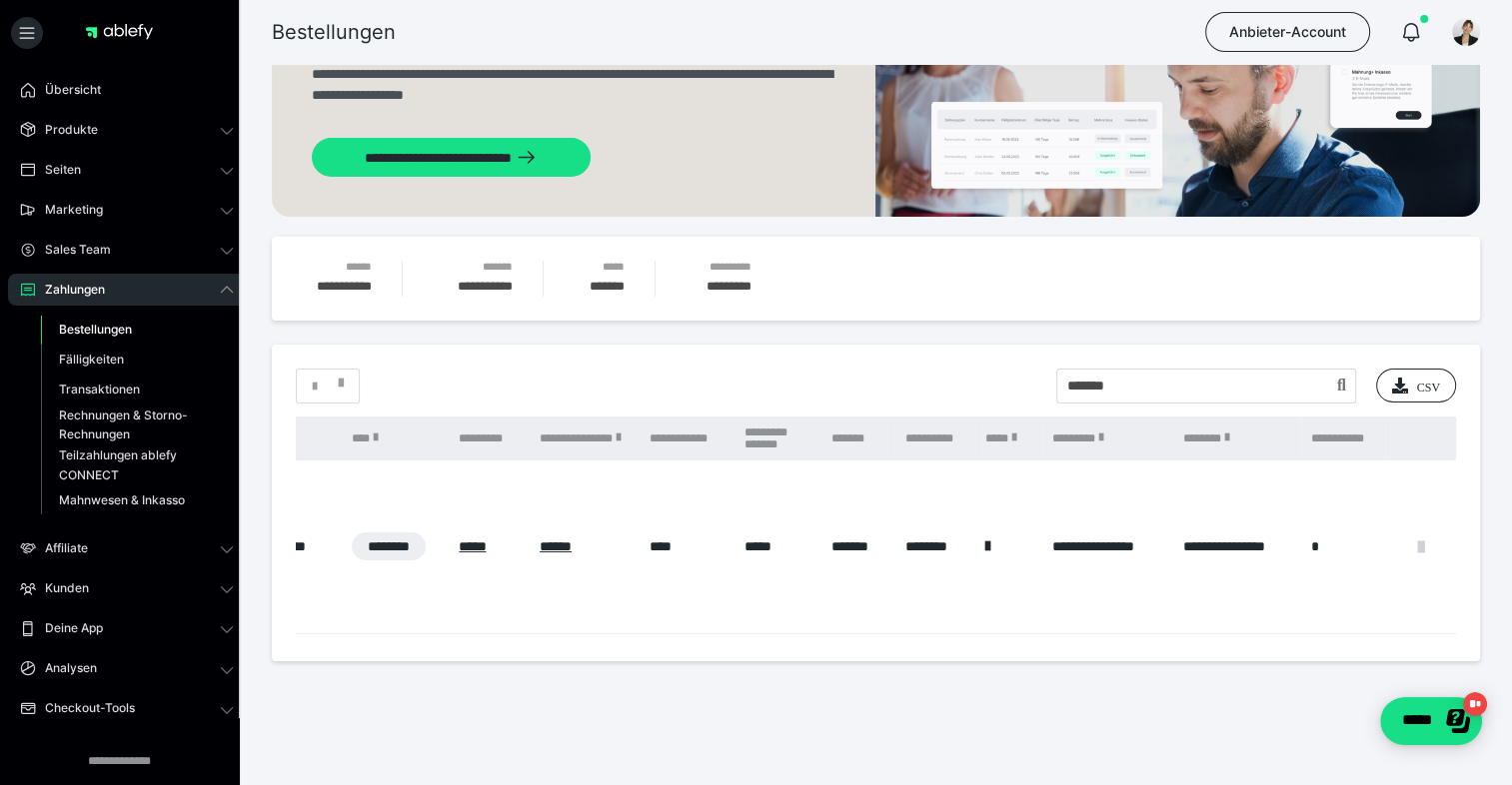 click at bounding box center [1421, 547] 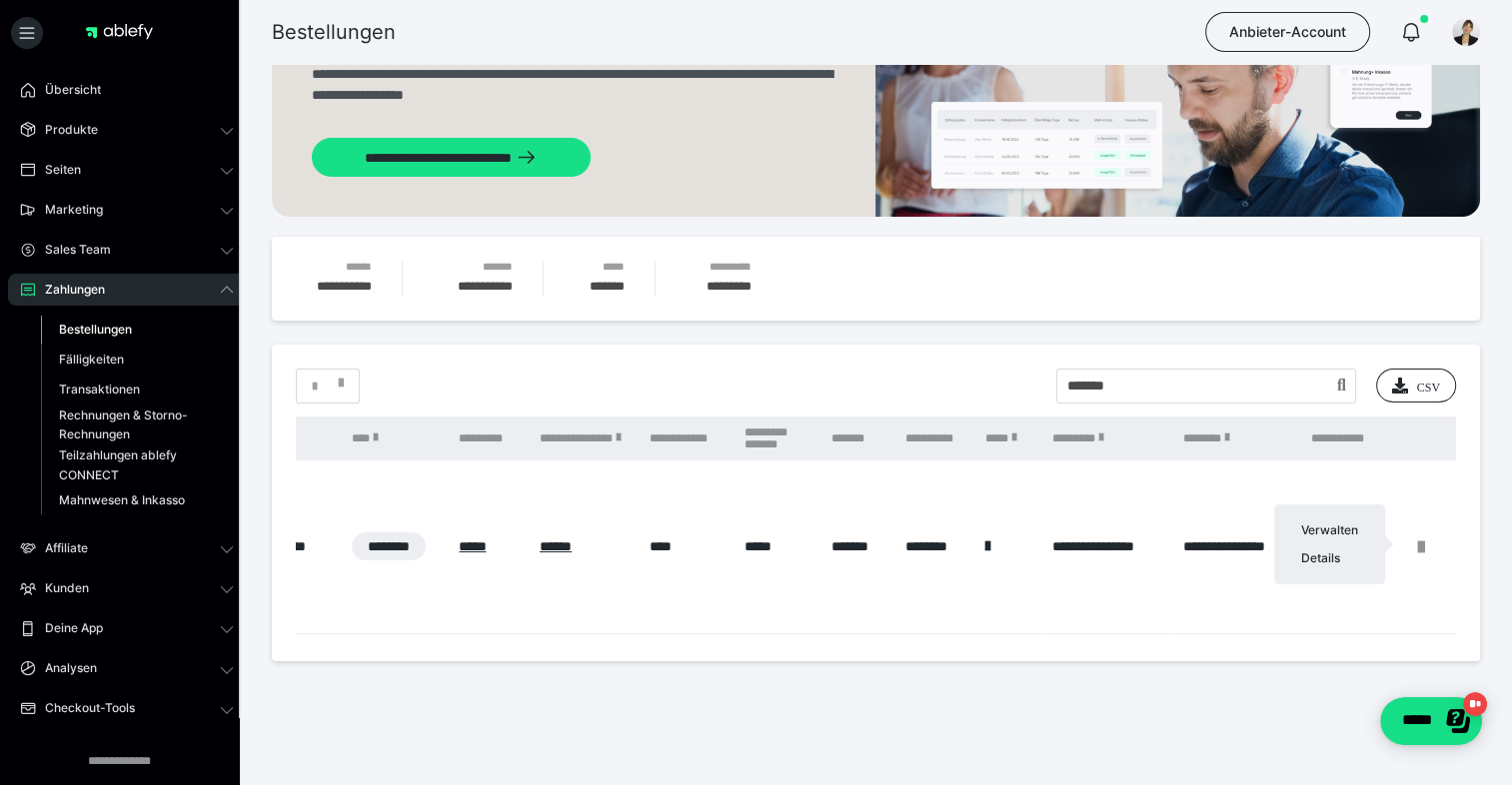 click on "Verwalten Details" at bounding box center (1329, 544) 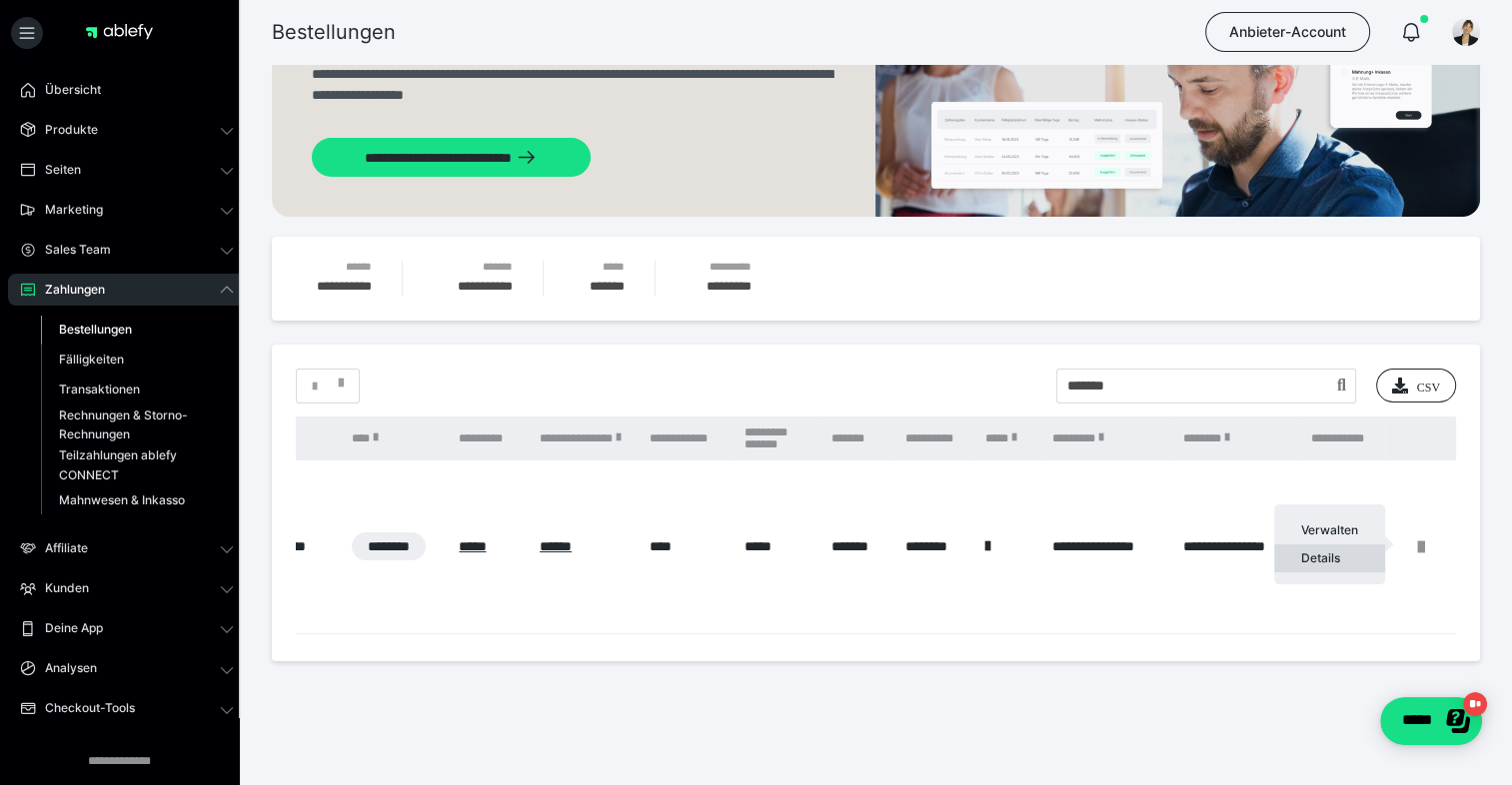 click on "Details" at bounding box center (1329, 558) 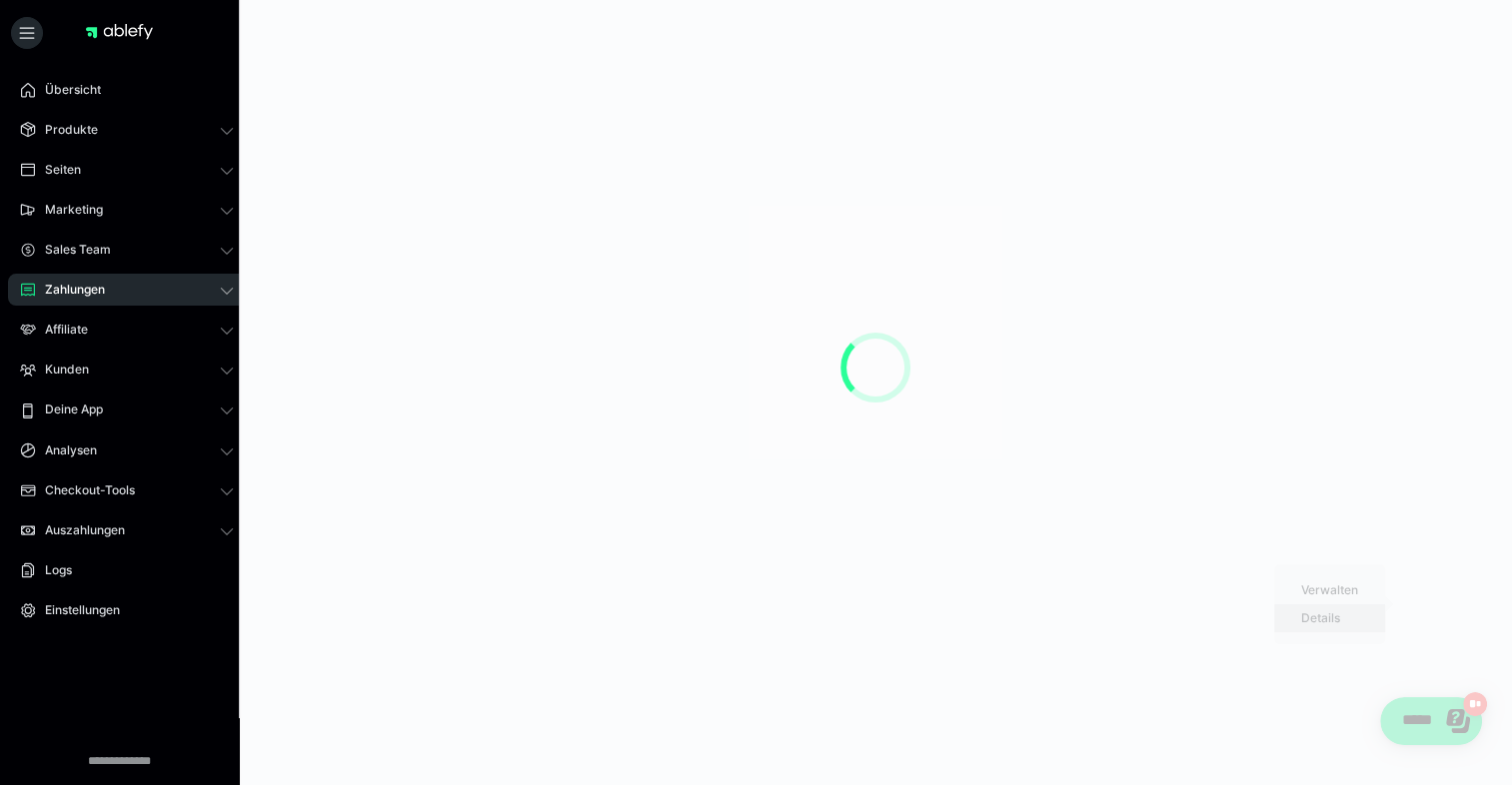scroll, scrollTop: 0, scrollLeft: 0, axis: both 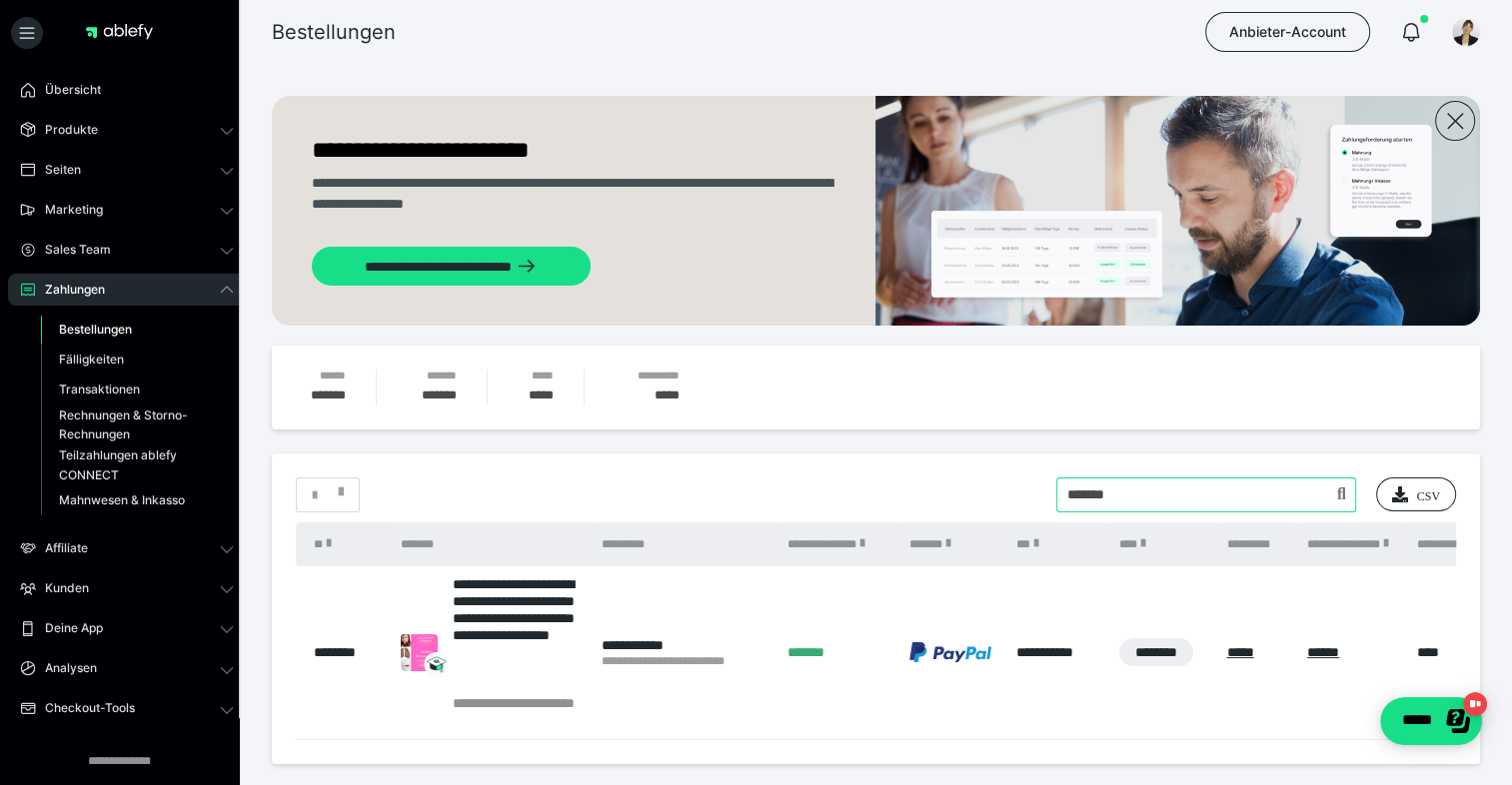 click at bounding box center (1206, 494) 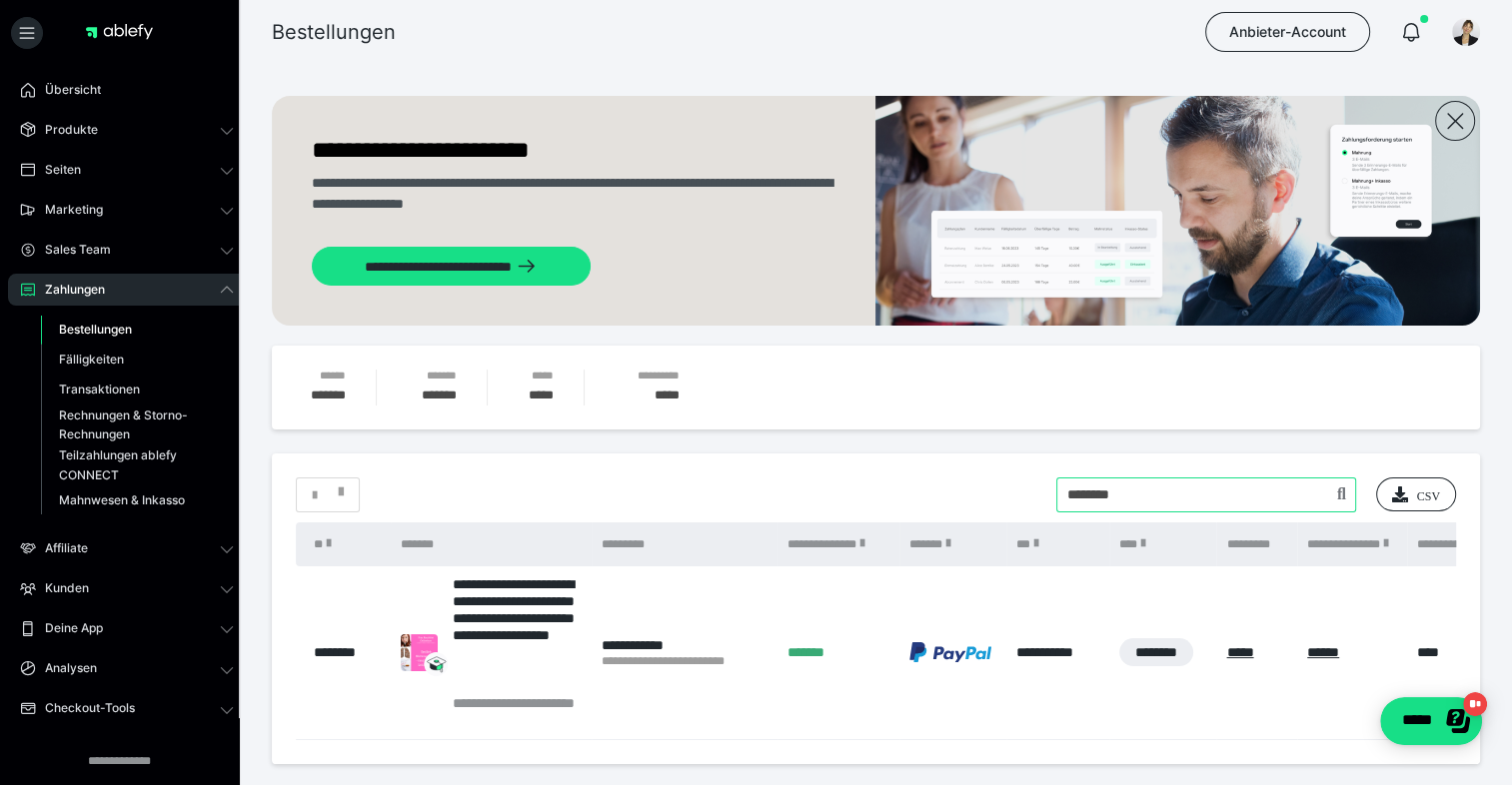type on "********" 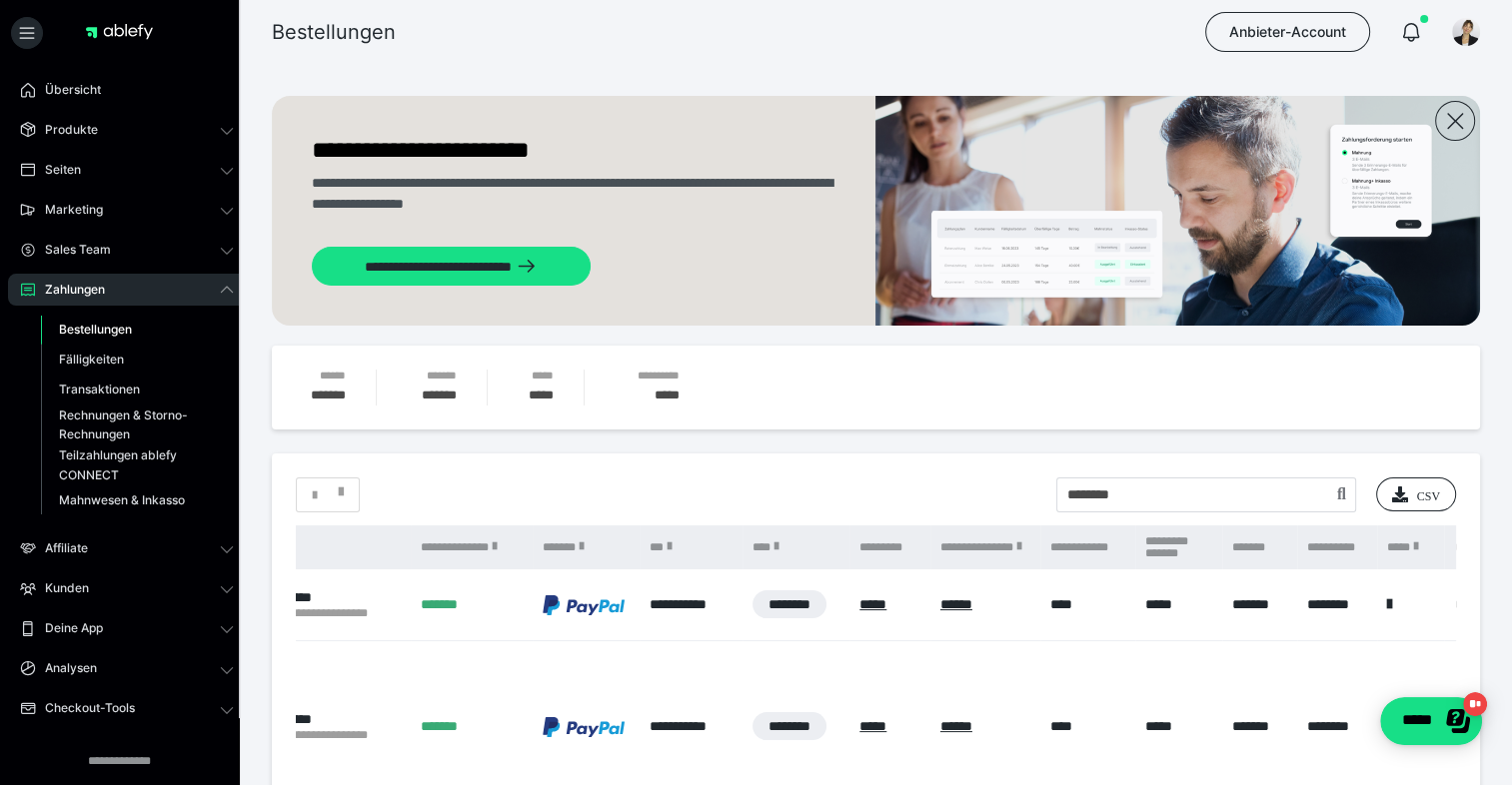 scroll, scrollTop: 0, scrollLeft: 771, axis: horizontal 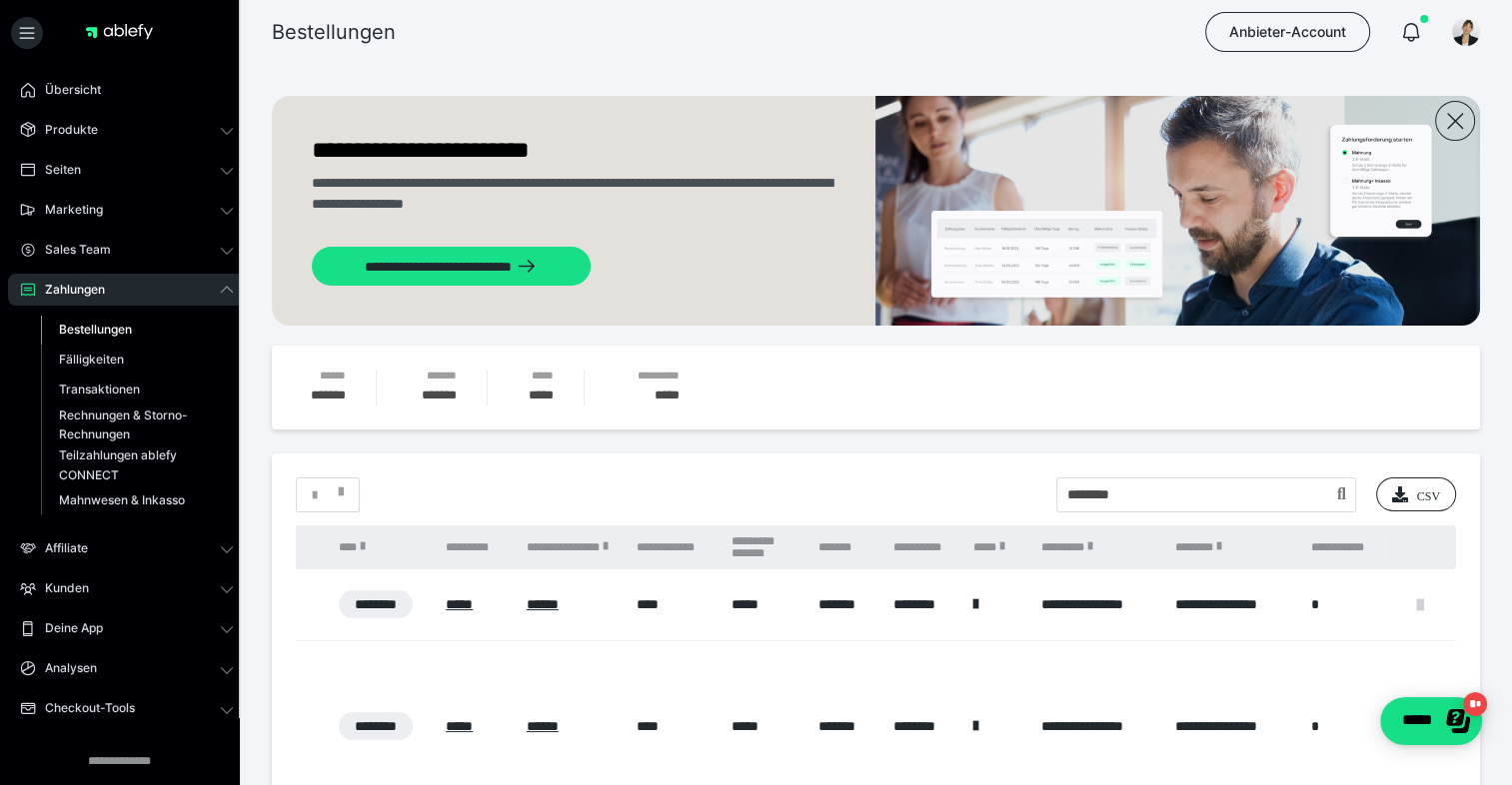 click at bounding box center (1420, 605) 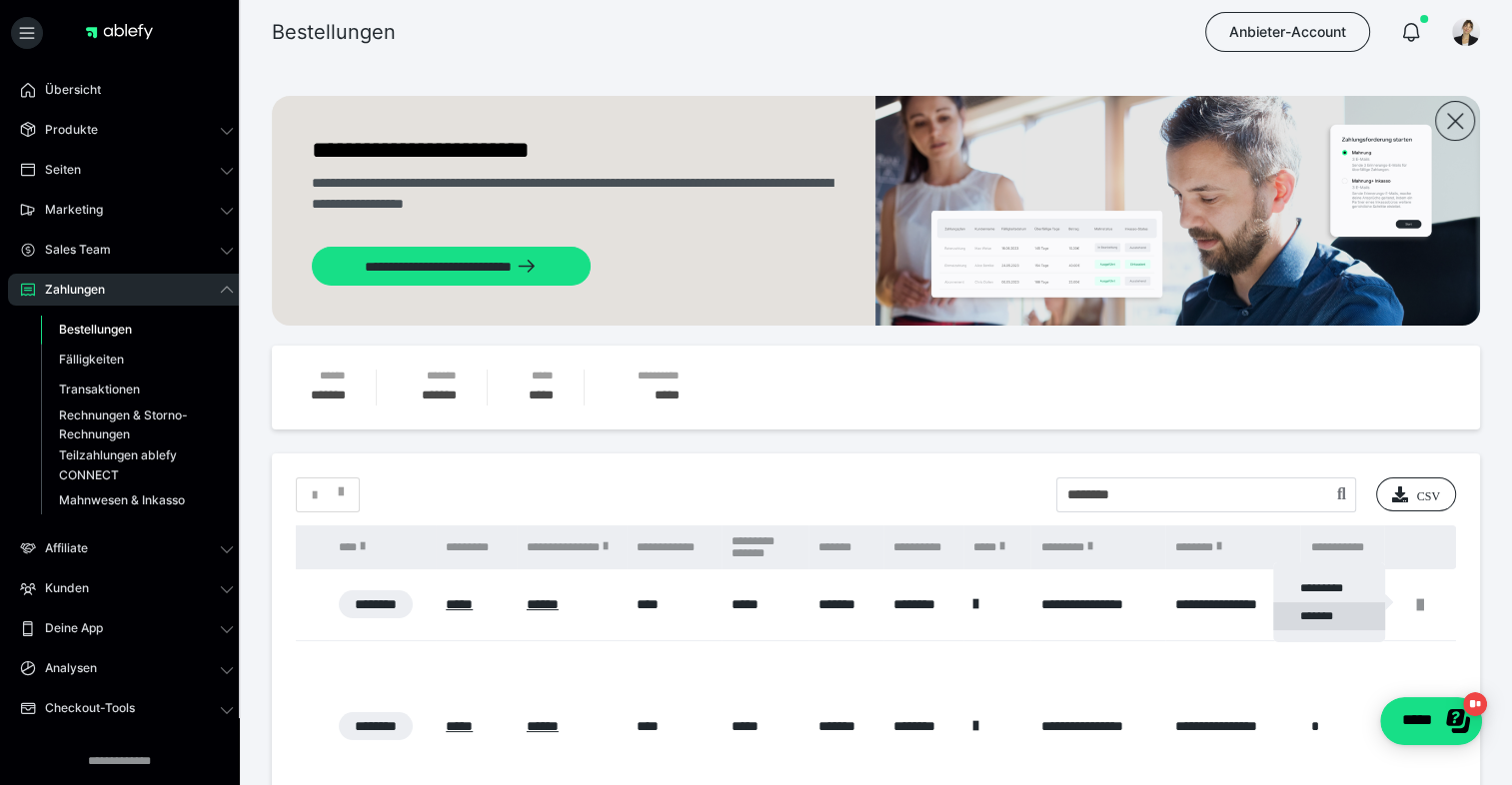 click on "*******" at bounding box center (1329, 616) 